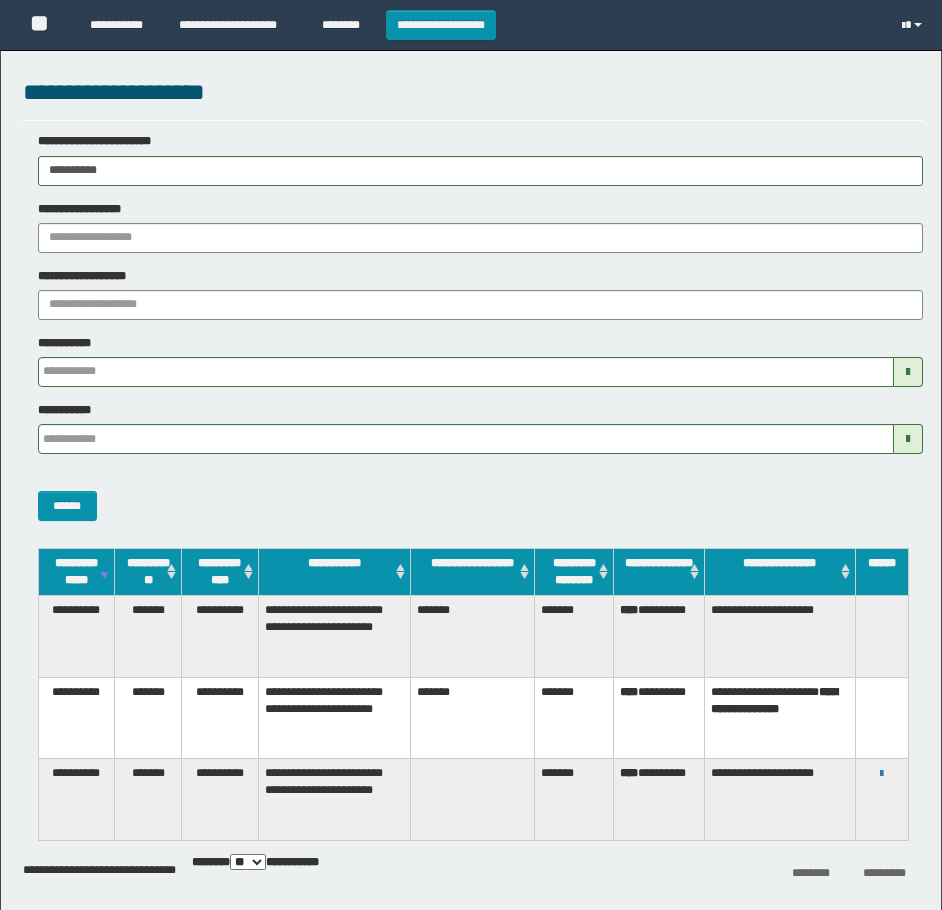 scroll, scrollTop: 0, scrollLeft: 0, axis: both 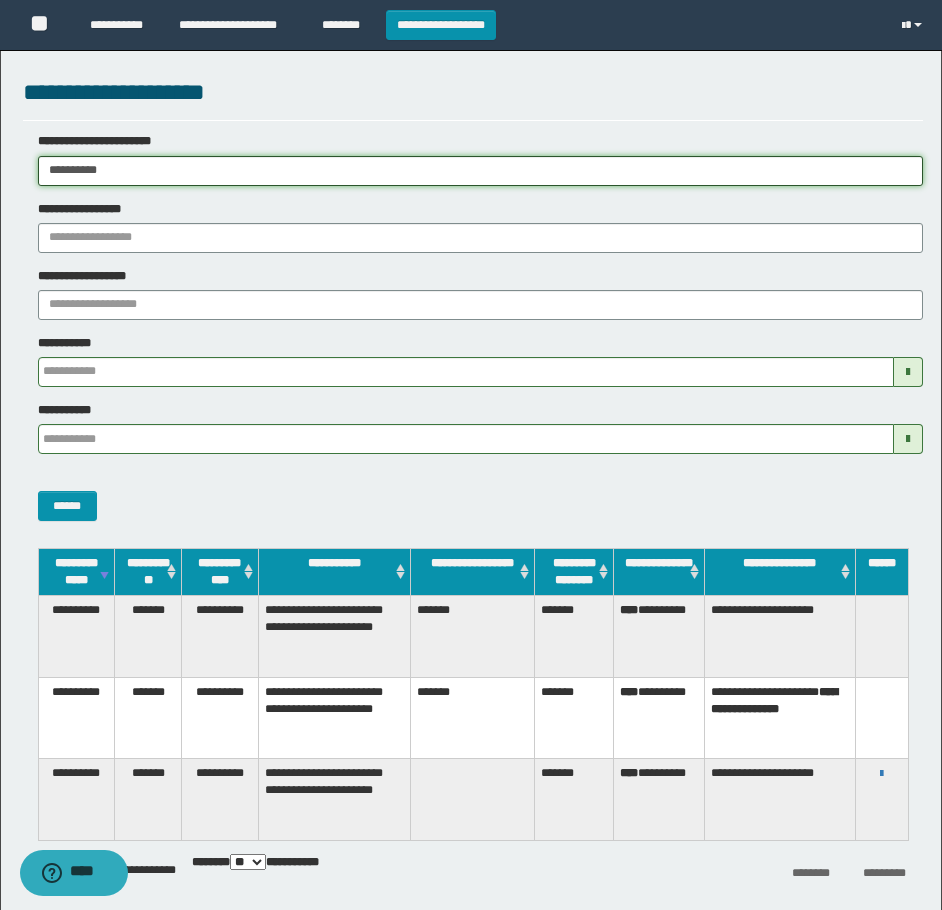 drag, startPoint x: -9, startPoint y: 218, endPoint x: 1, endPoint y: 339, distance: 121.41252 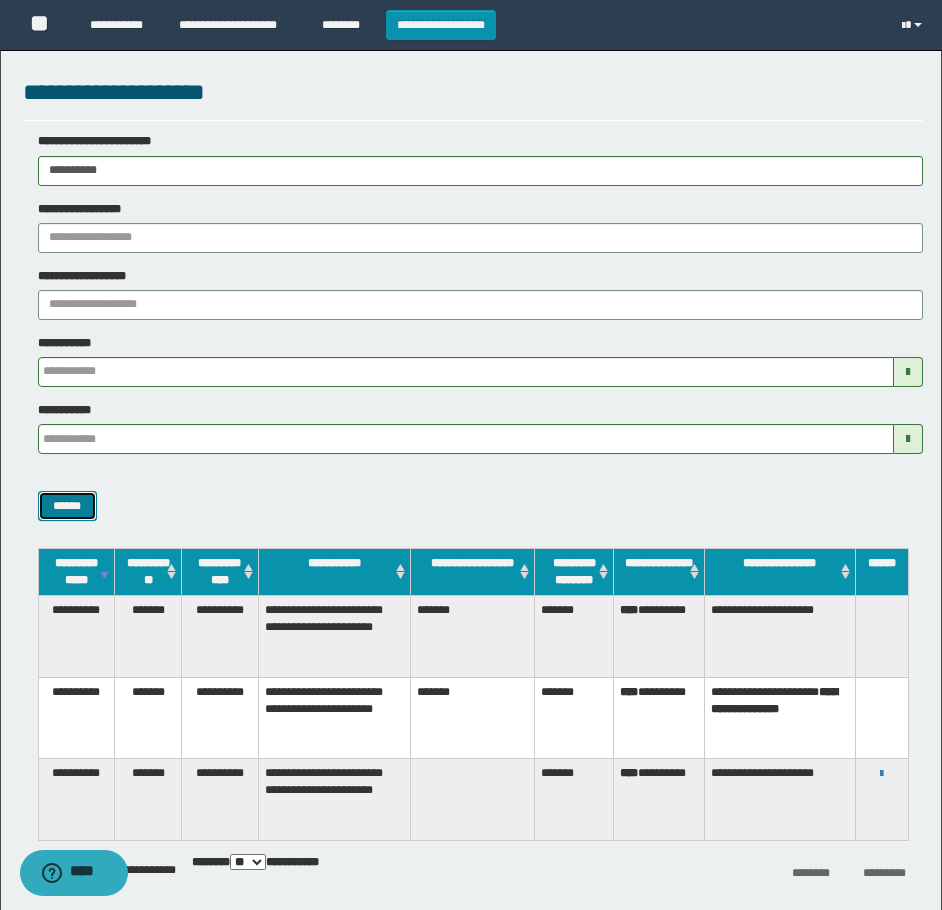 click on "******" at bounding box center (67, 506) 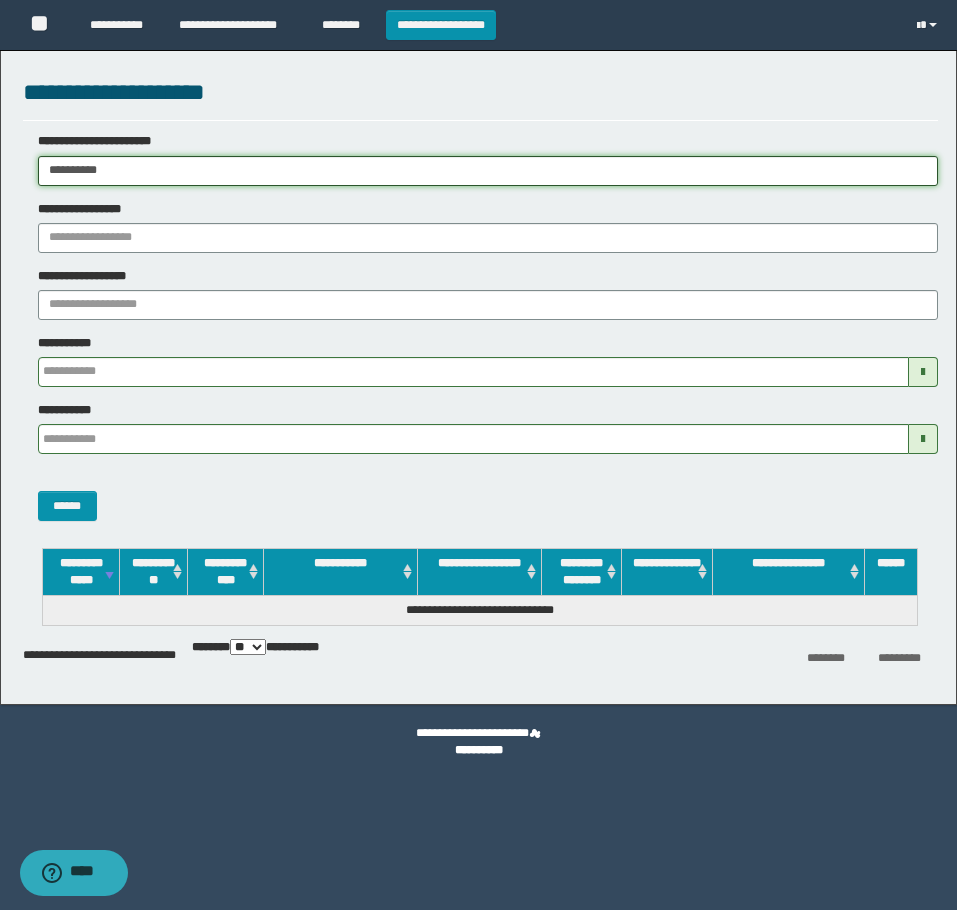 drag, startPoint x: 277, startPoint y: 170, endPoint x: -9, endPoint y: 230, distance: 292.22595 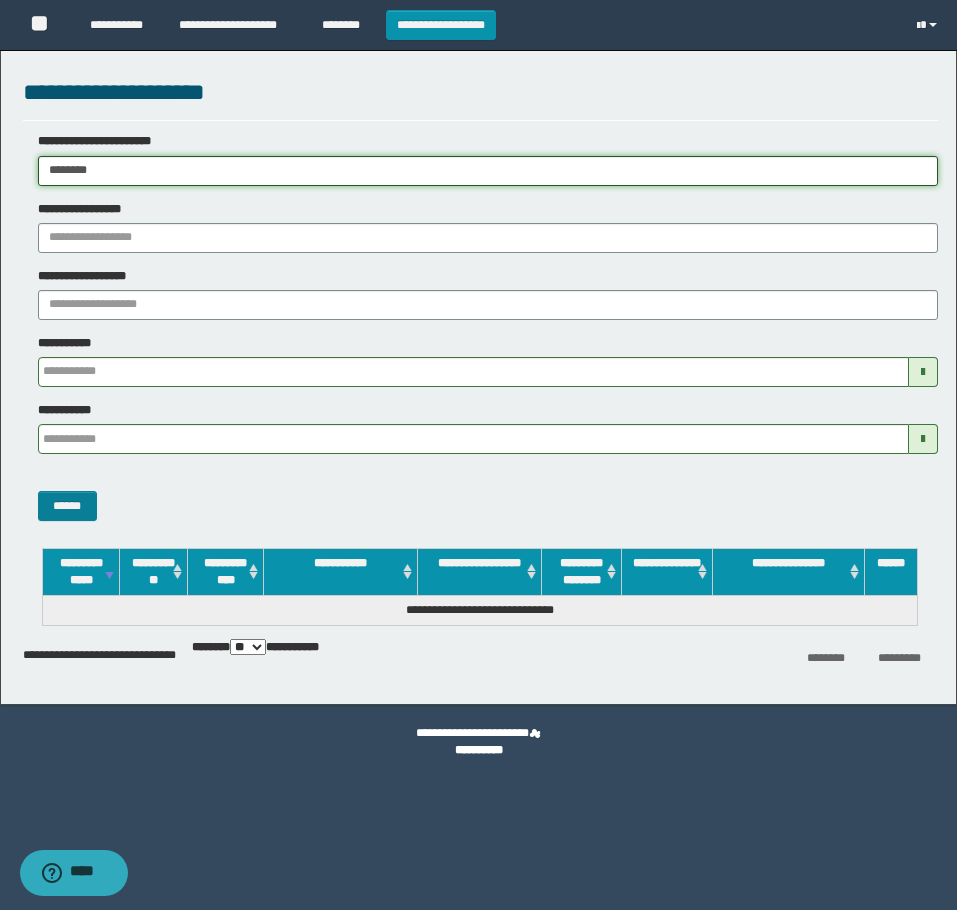 type on "********" 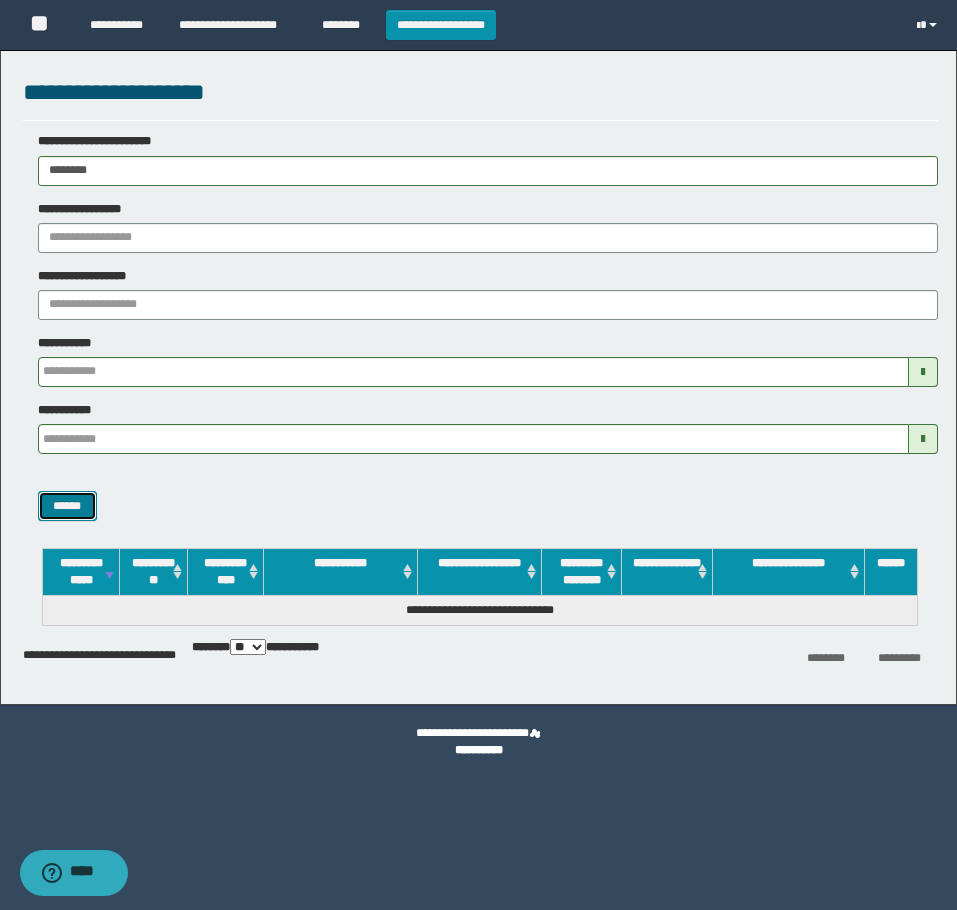 click on "******" at bounding box center [67, 506] 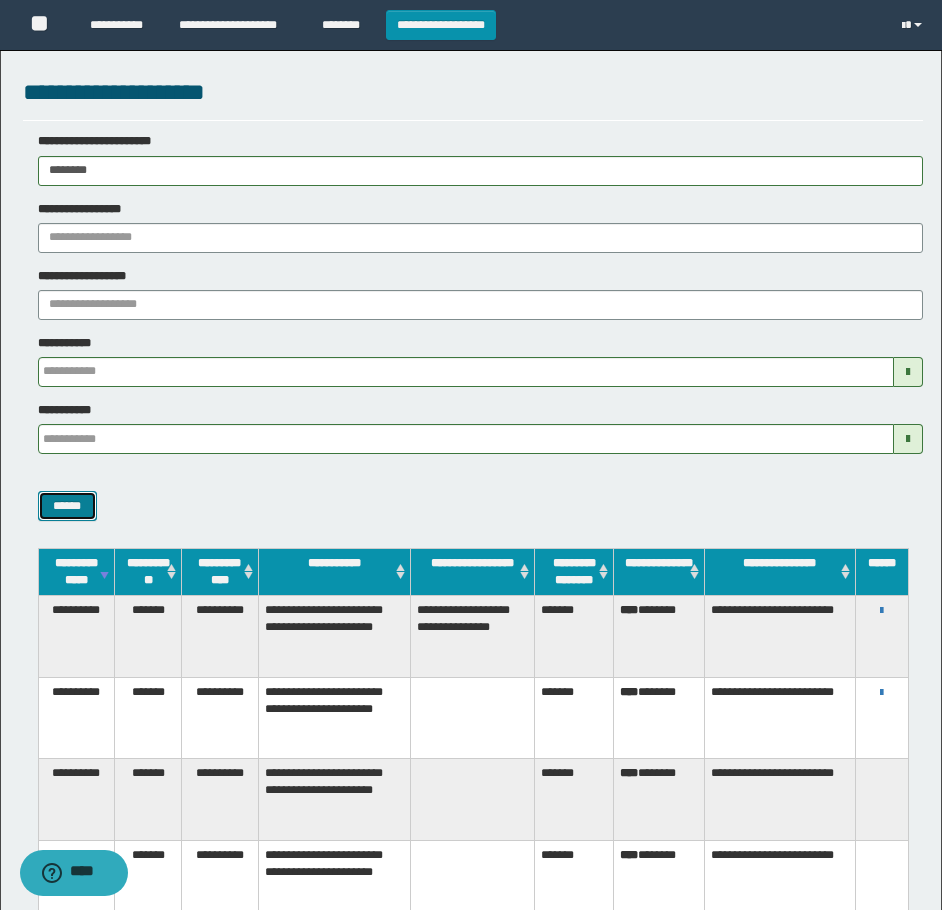 type 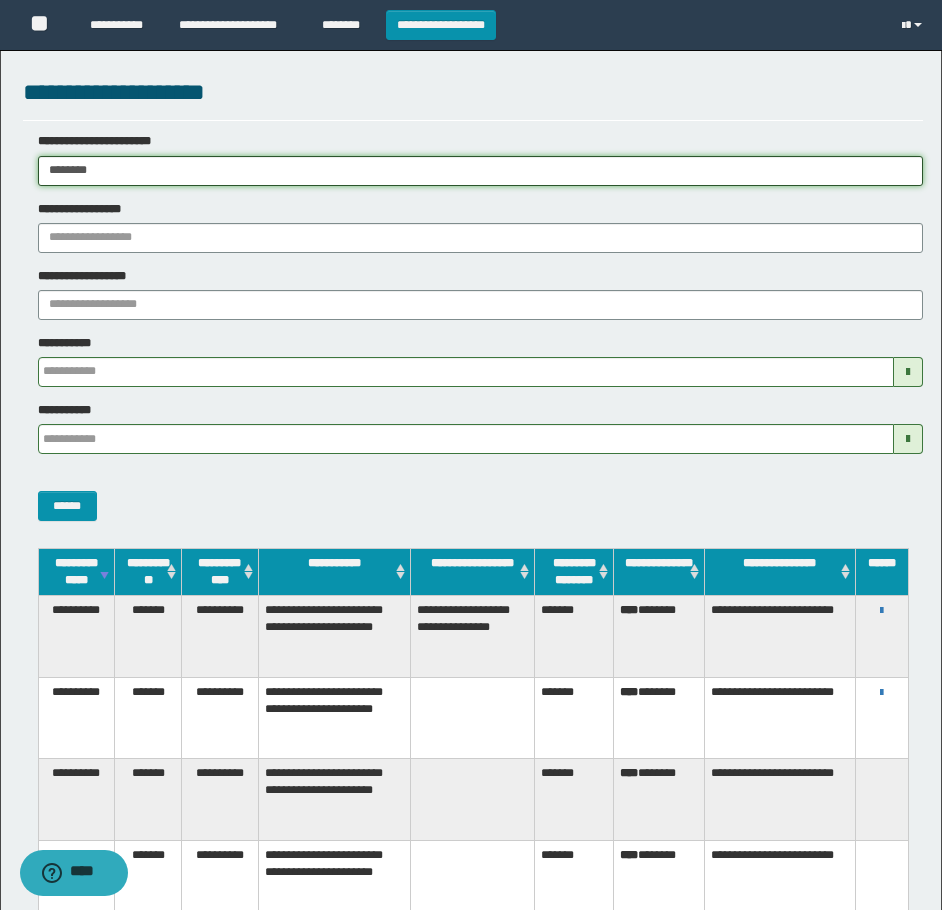 drag, startPoint x: 179, startPoint y: 173, endPoint x: 35, endPoint y: 449, distance: 311.30692 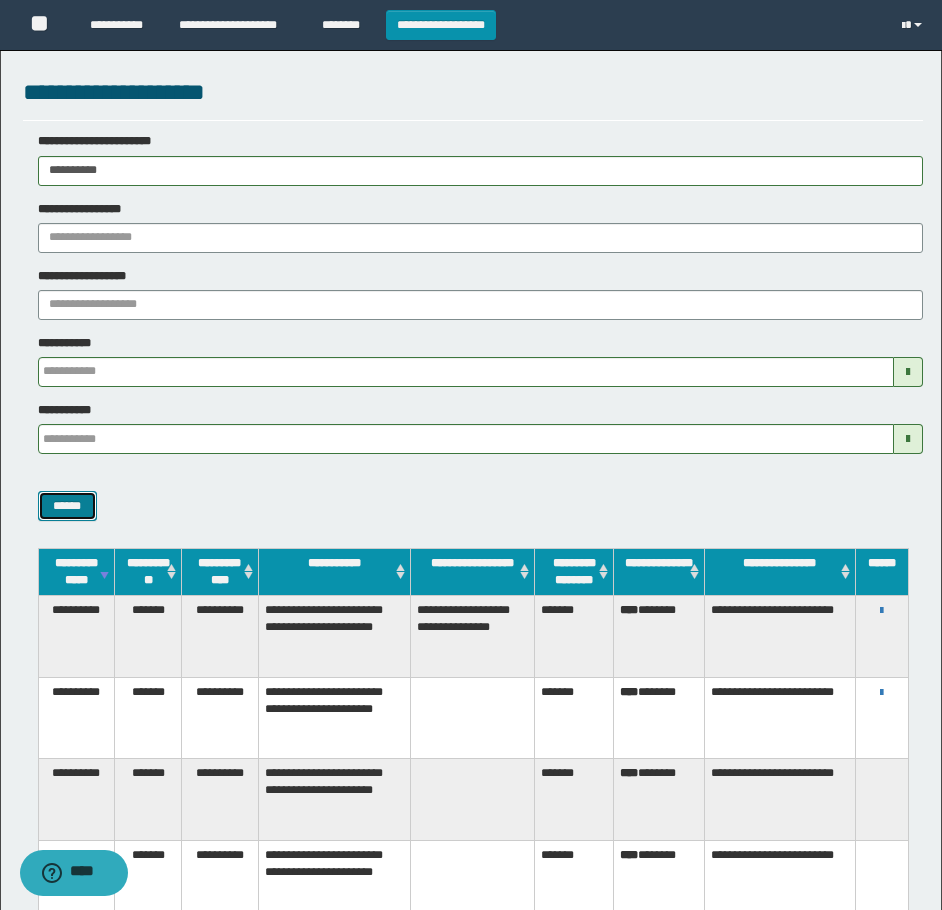 click on "******" at bounding box center (67, 506) 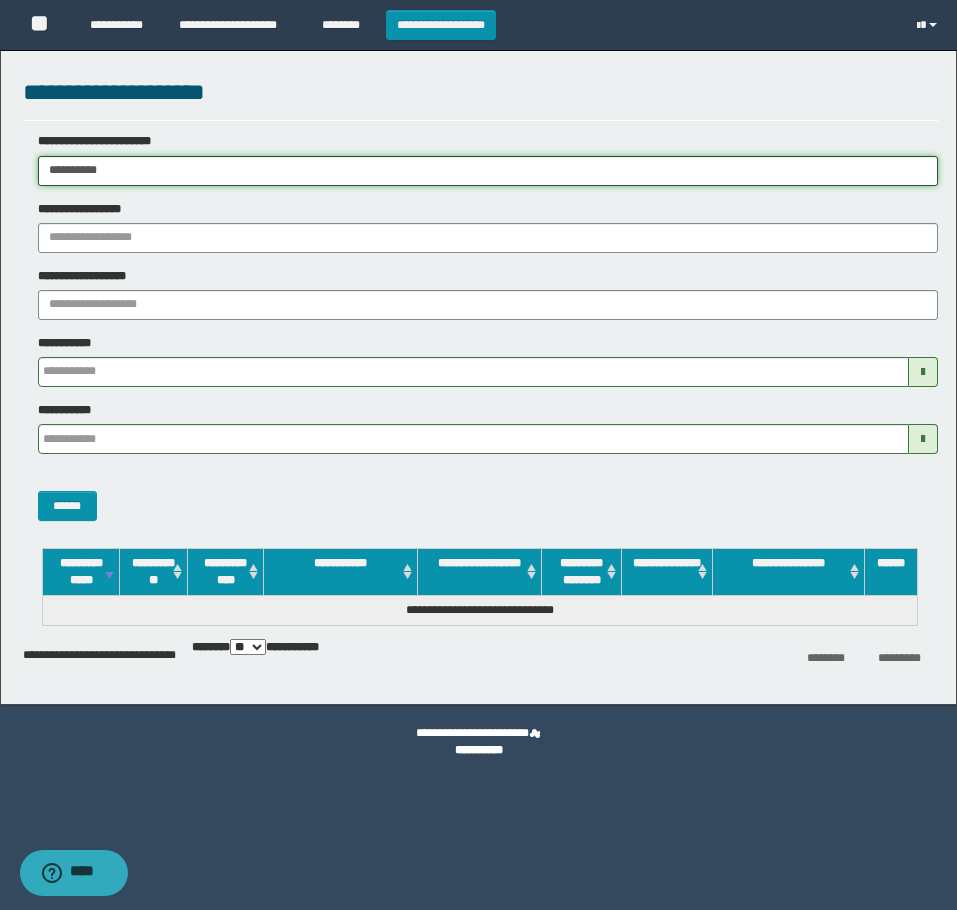 drag, startPoint x: 280, startPoint y: 167, endPoint x: -9, endPoint y: 284, distance: 311.7852 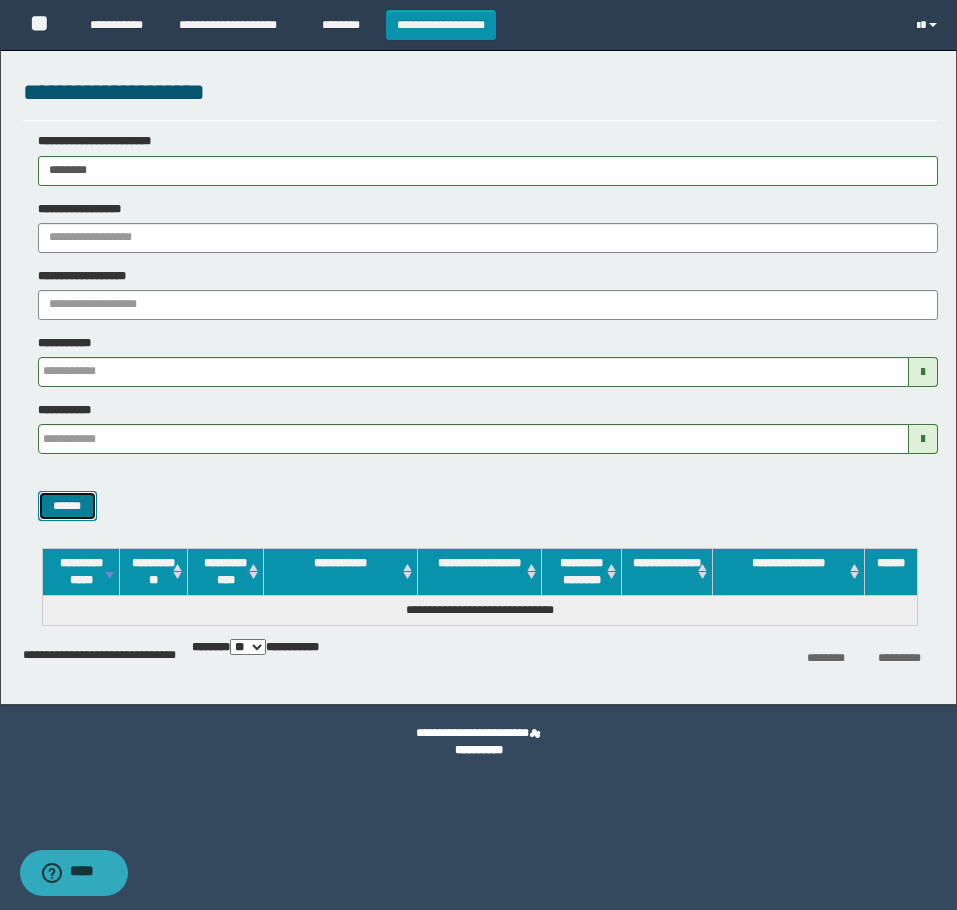 click on "******" at bounding box center [67, 506] 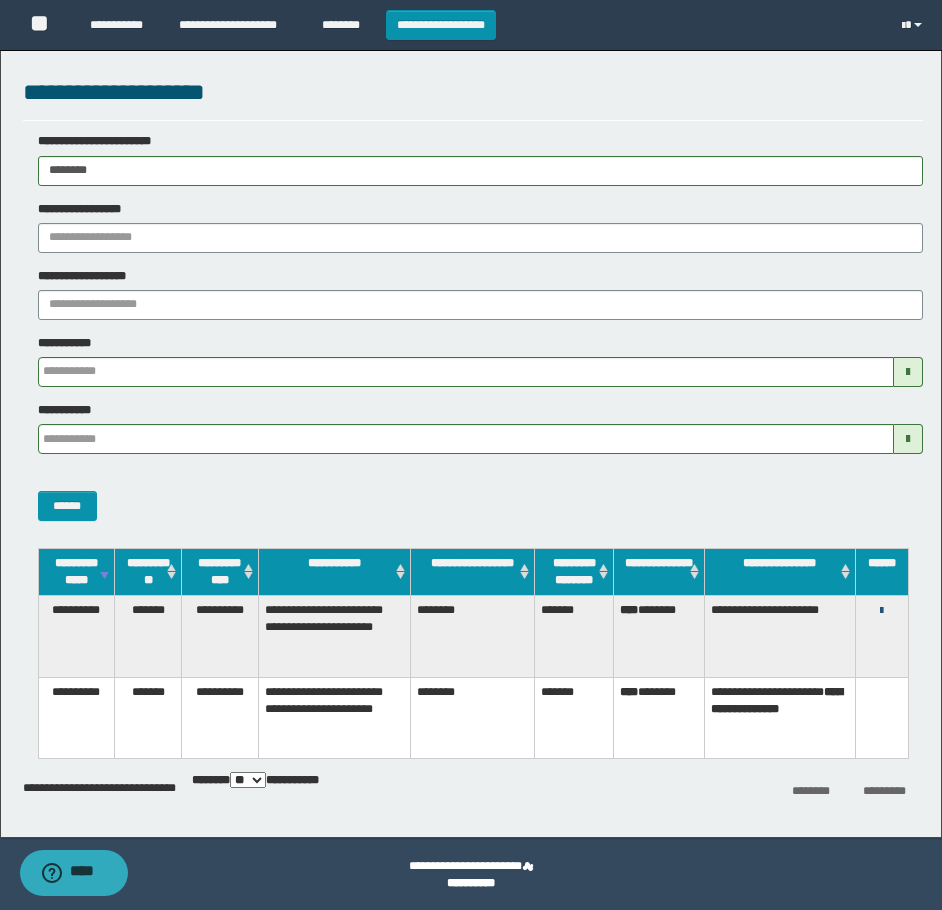 click at bounding box center (881, 611) 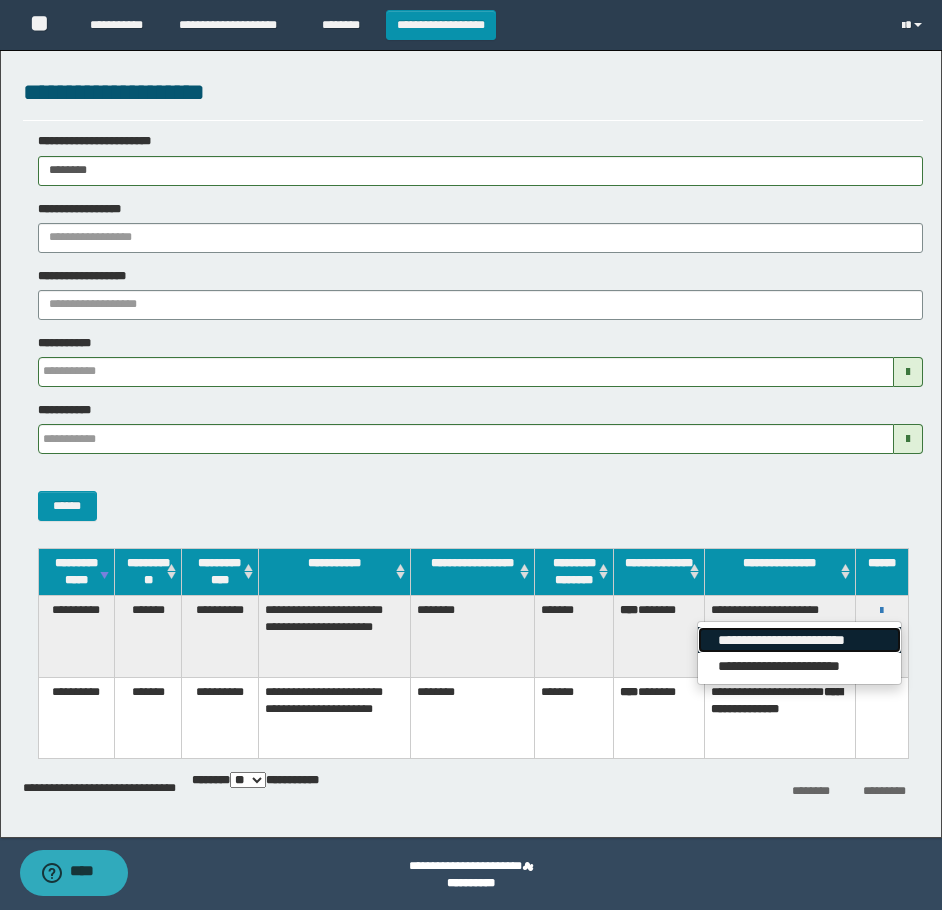 click on "**********" at bounding box center [799, 640] 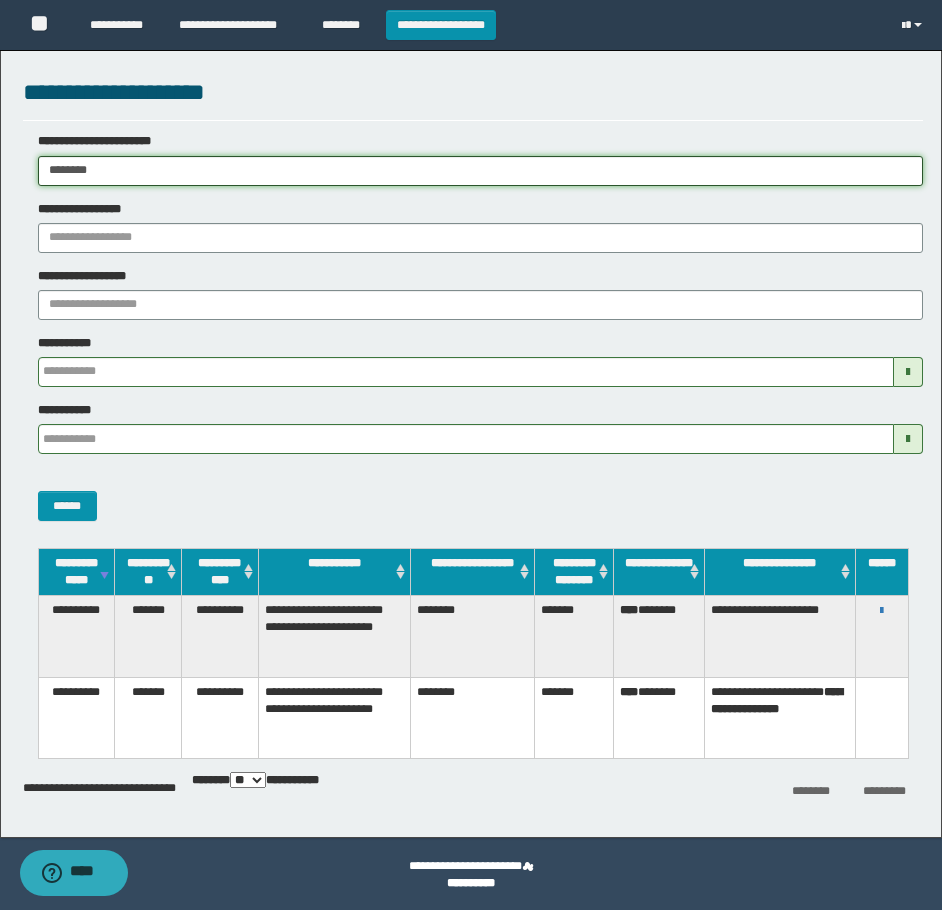drag, startPoint x: 162, startPoint y: 170, endPoint x: -9, endPoint y: 231, distance: 181.5544 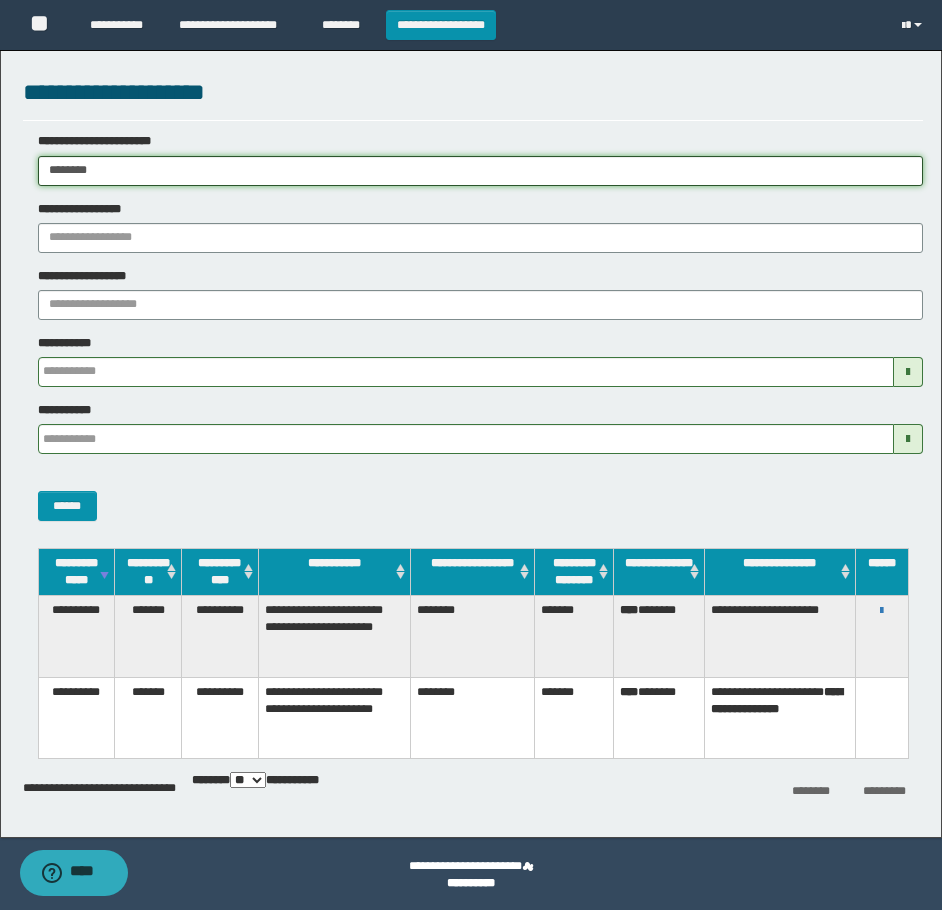 click on "**********" at bounding box center [471, 455] 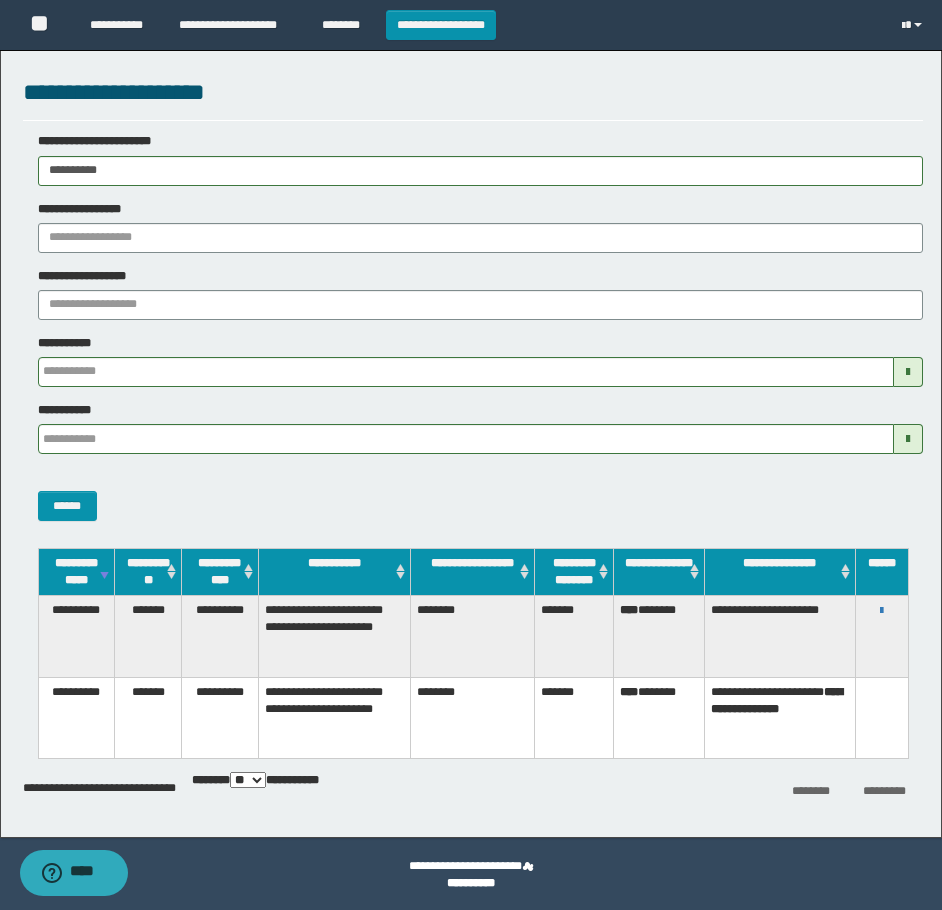 click on "**********" at bounding box center (473, 334) 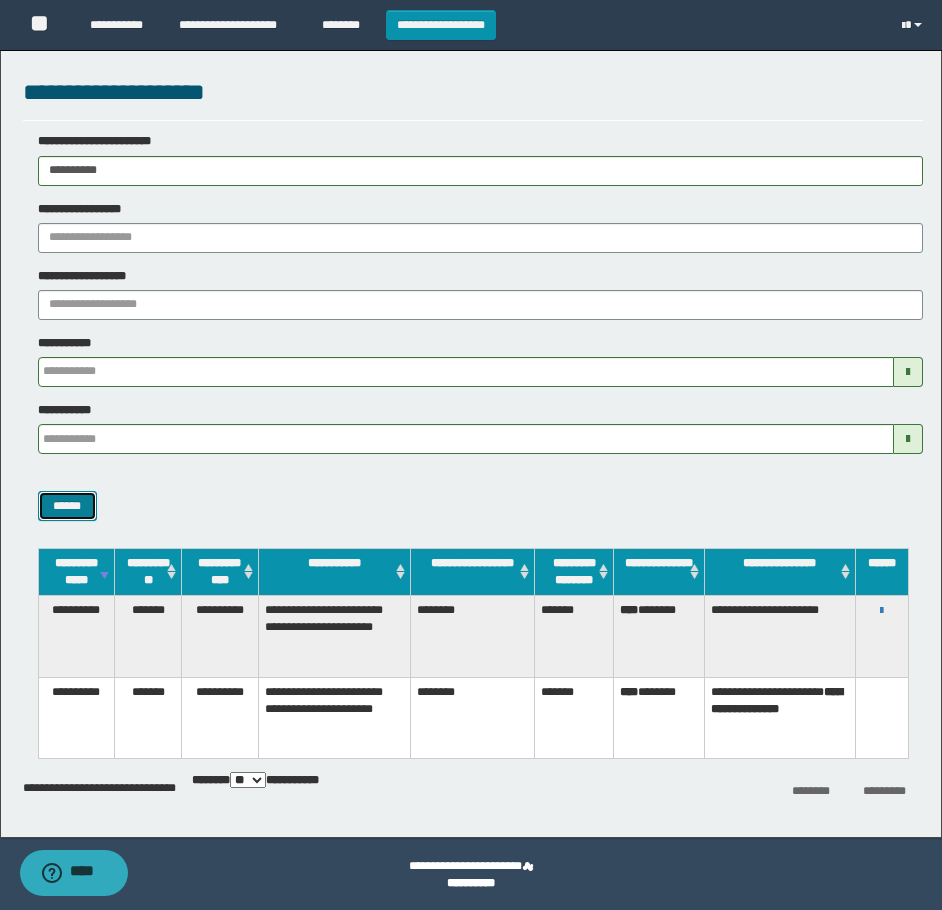 click on "******" at bounding box center (67, 506) 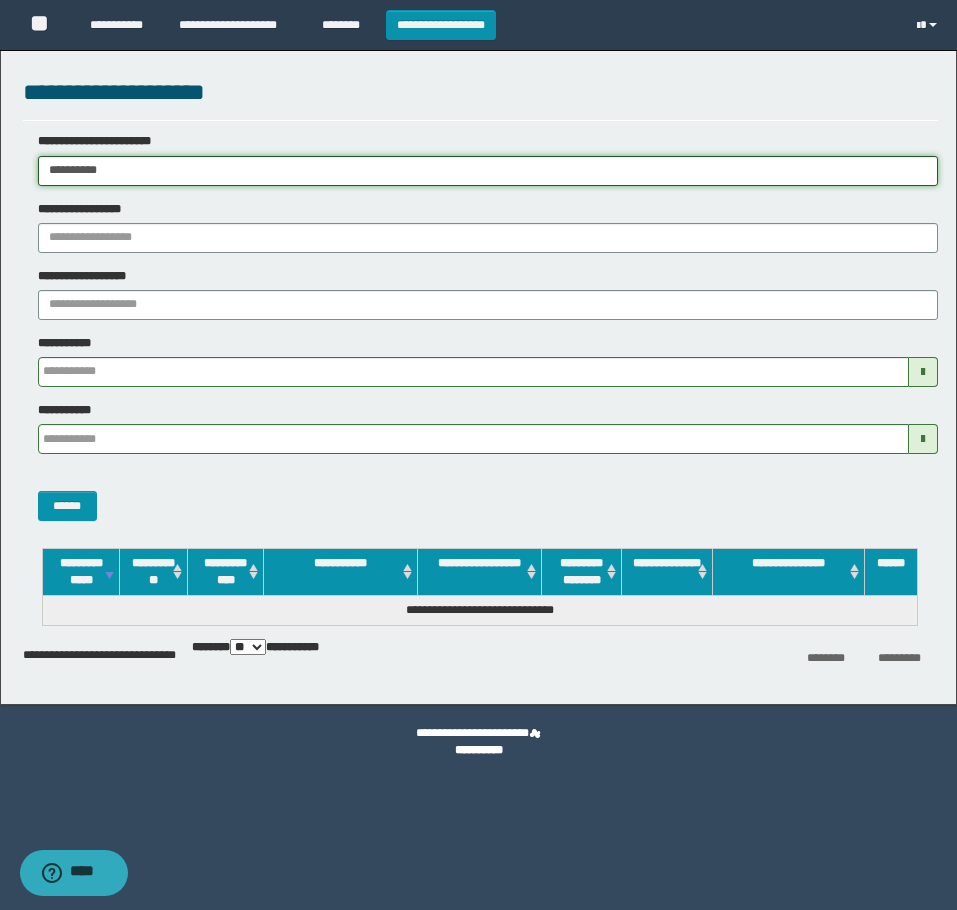 drag, startPoint x: 183, startPoint y: 180, endPoint x: 165, endPoint y: 180, distance: 18 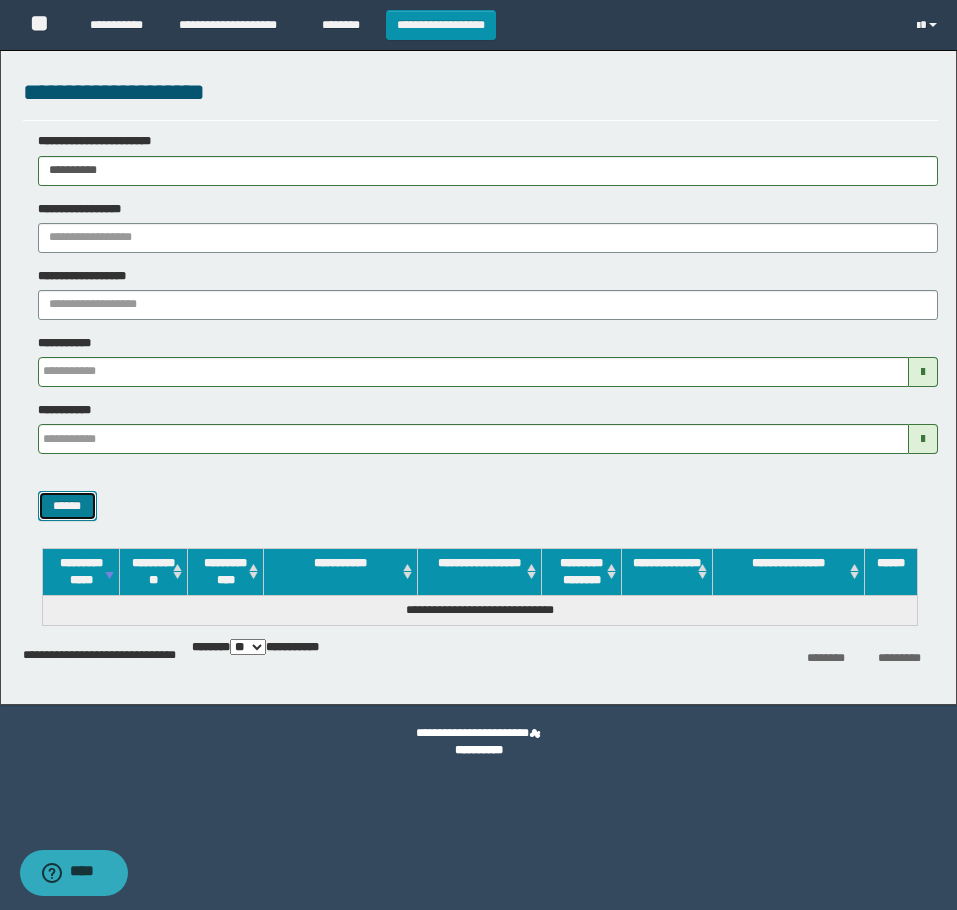 click on "******" at bounding box center [67, 506] 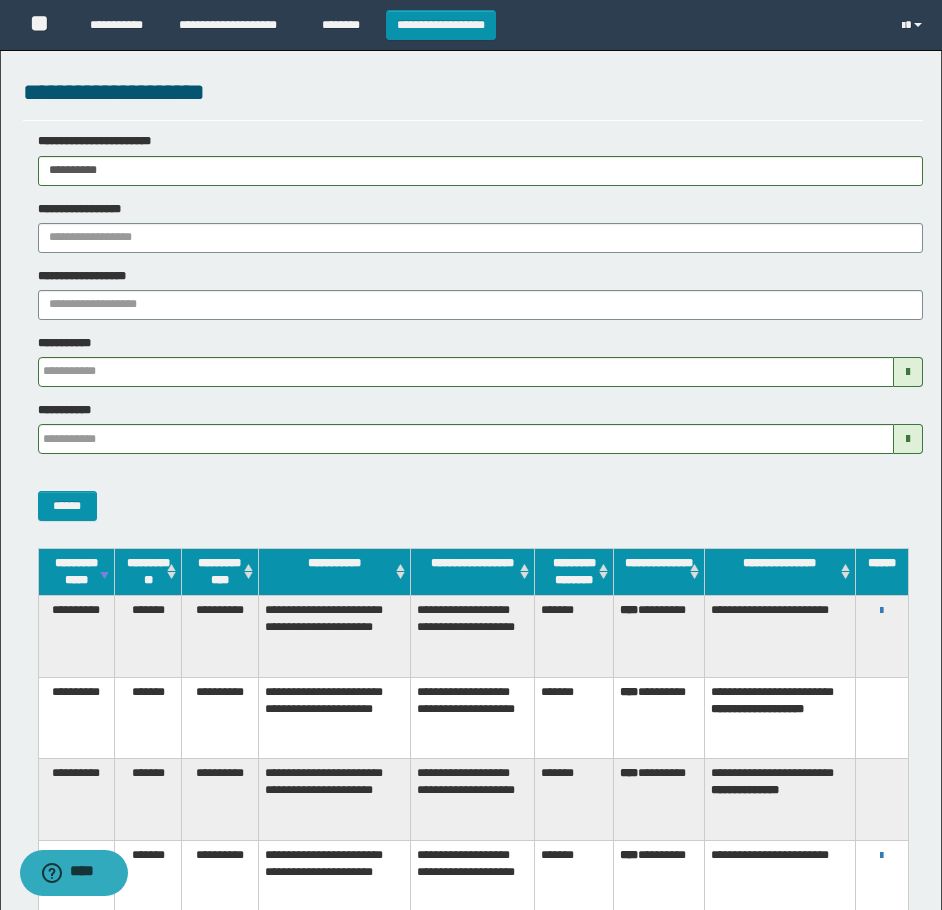 click on "**********" at bounding box center [882, 610] 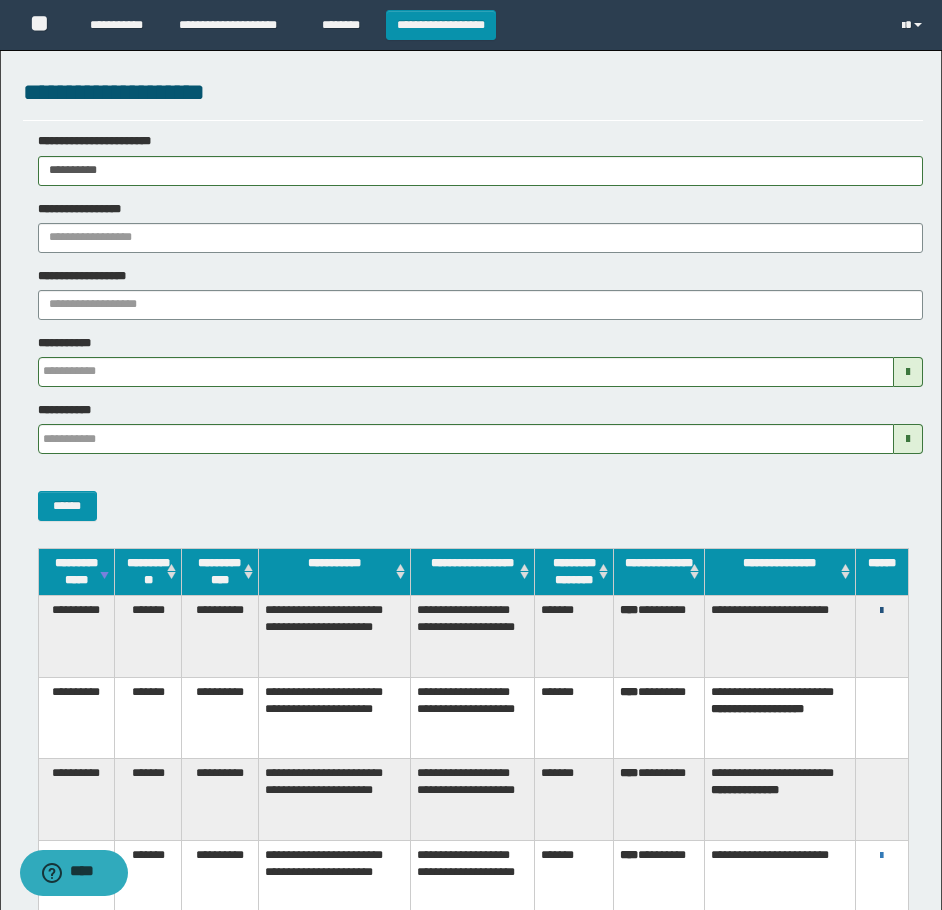 click at bounding box center (881, 611) 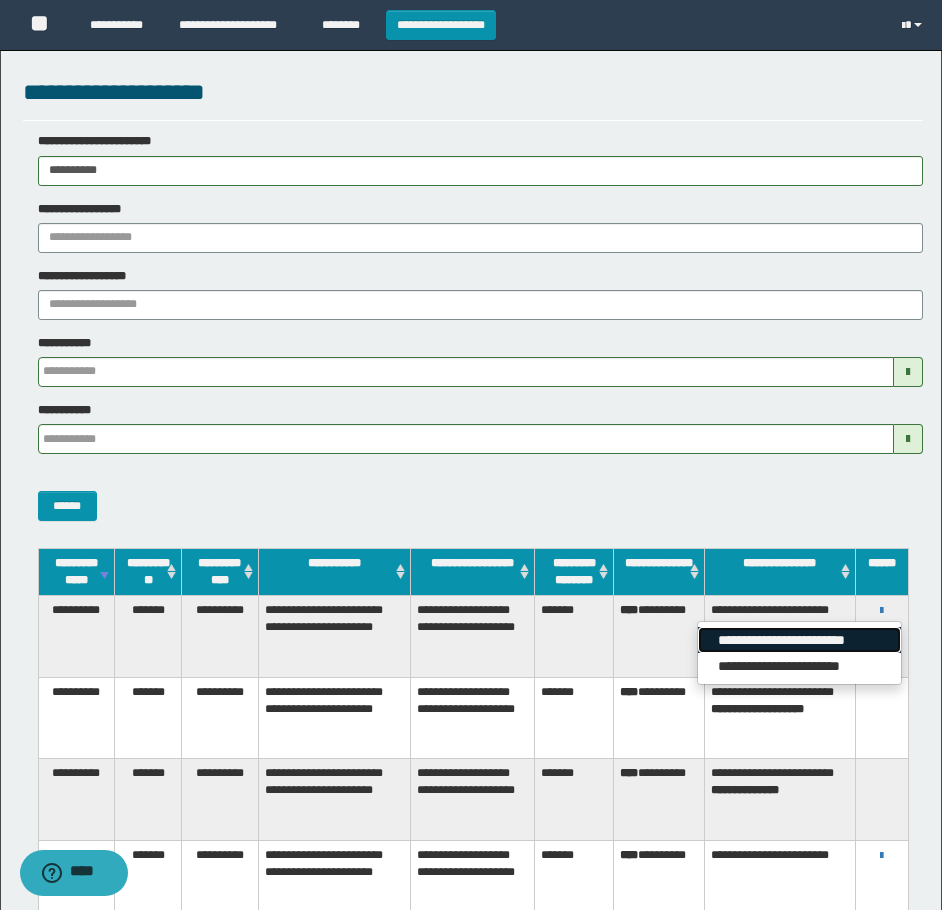 click on "**********" at bounding box center [799, 640] 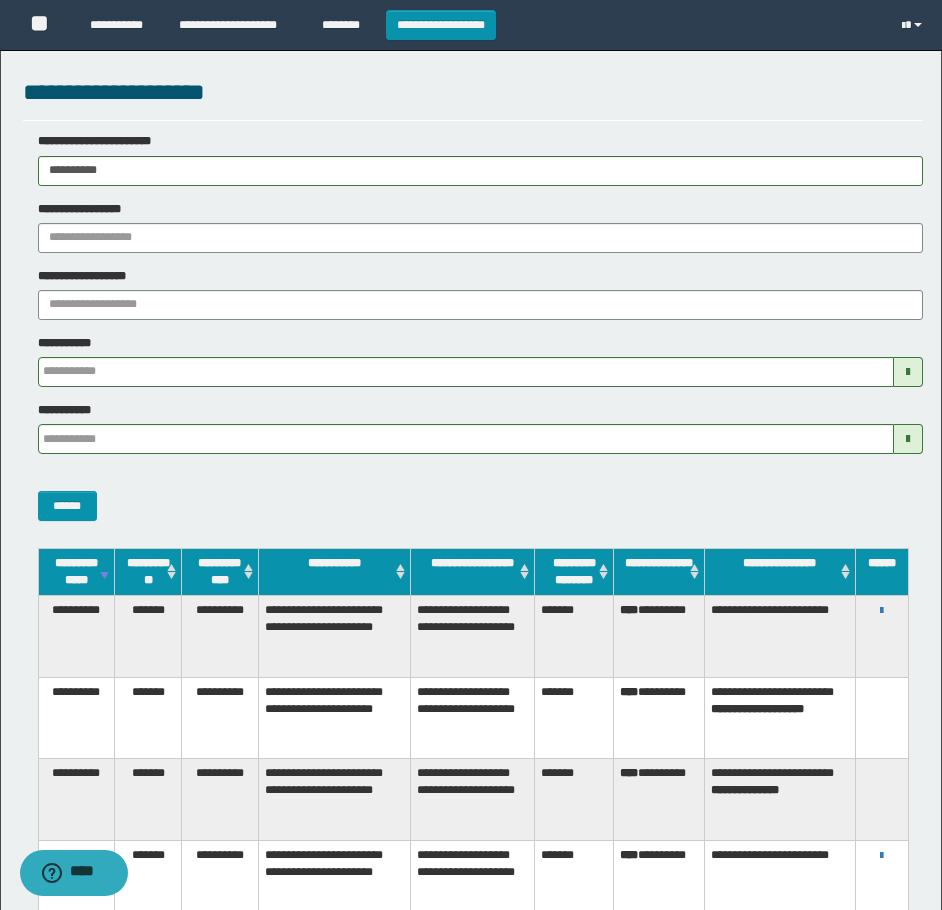 drag, startPoint x: 210, startPoint y: 162, endPoint x: -9, endPoint y: 255, distance: 237.92856 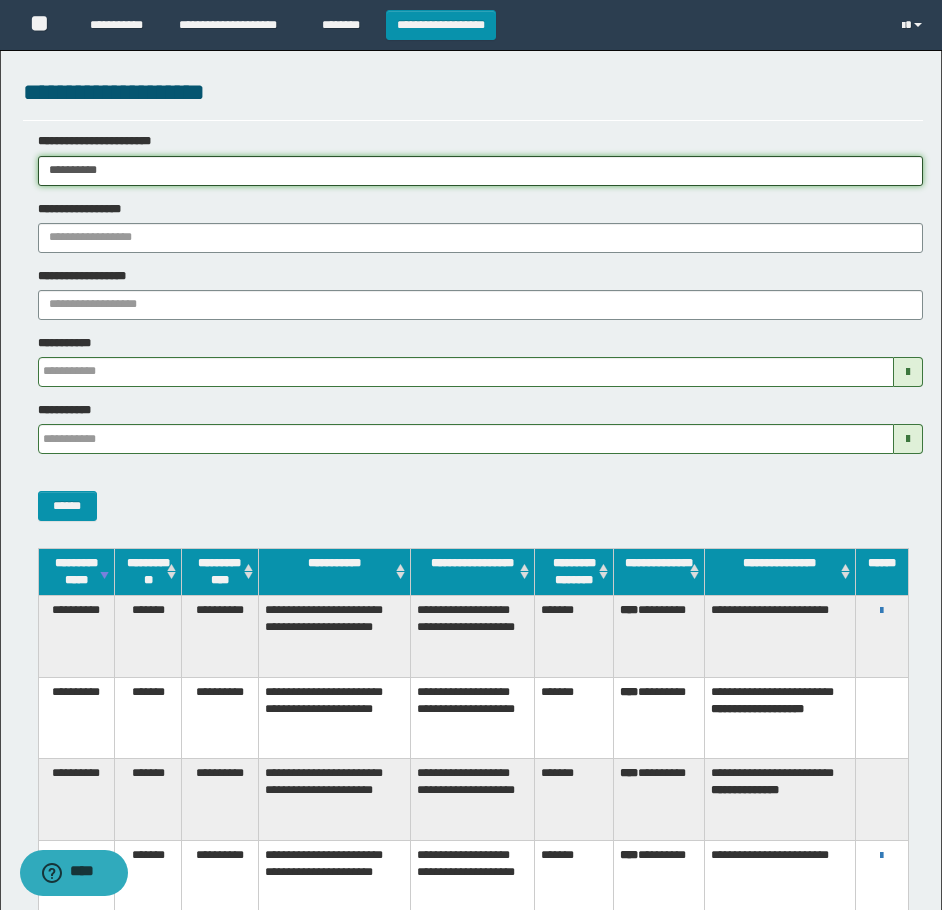 paste 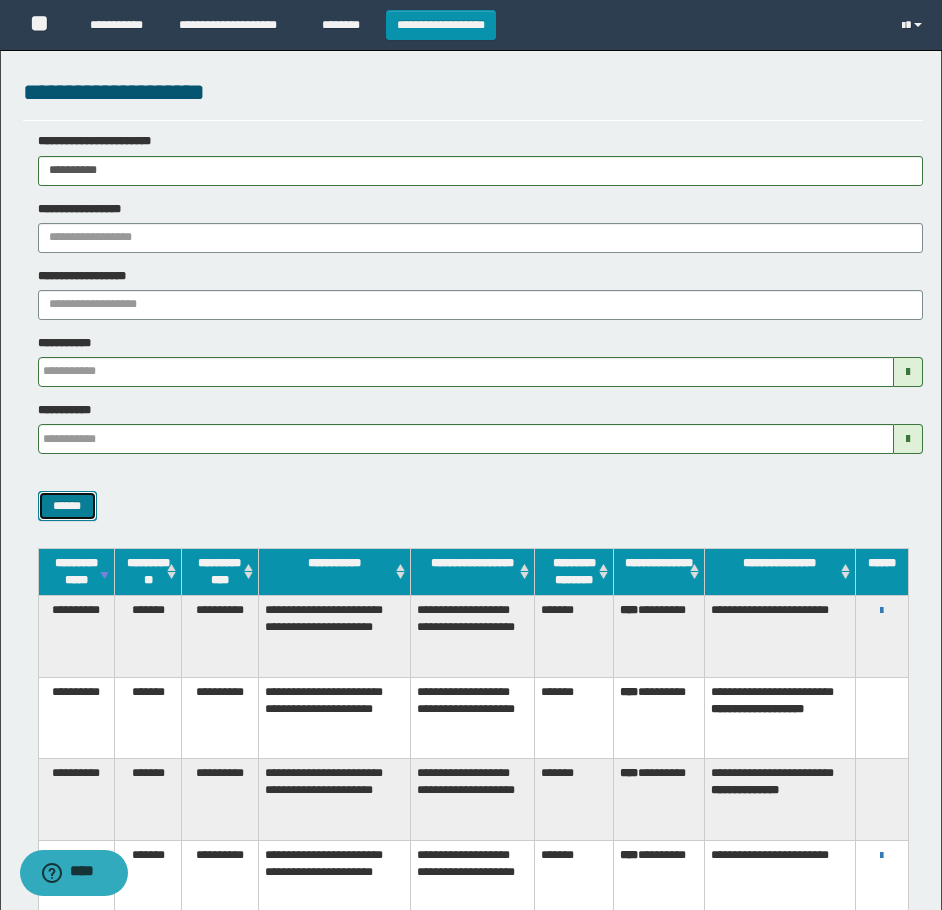 click on "******" at bounding box center (67, 506) 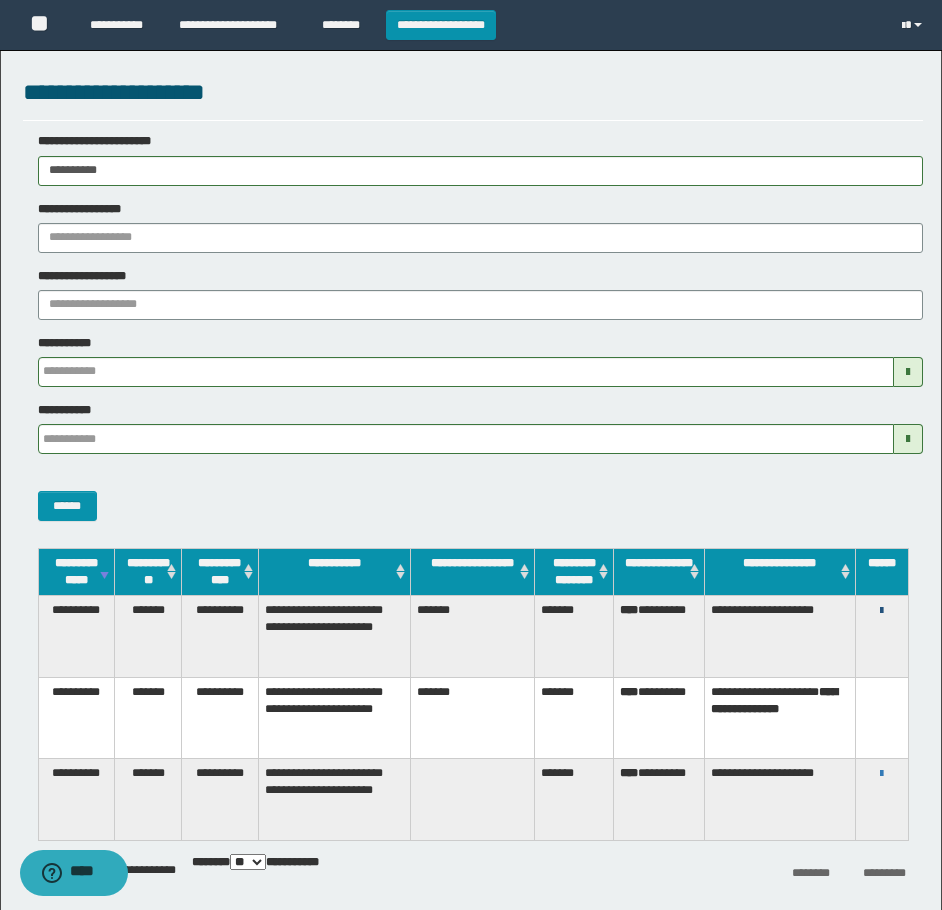 click at bounding box center (881, 611) 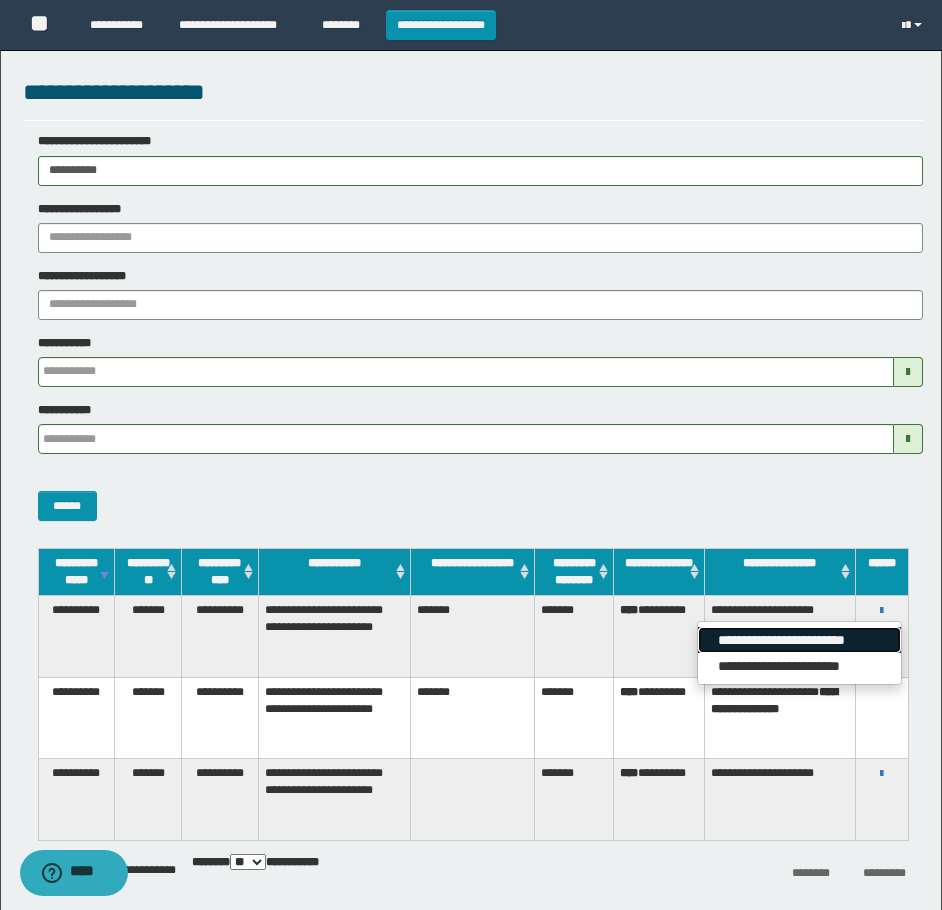 click on "**********" at bounding box center [799, 640] 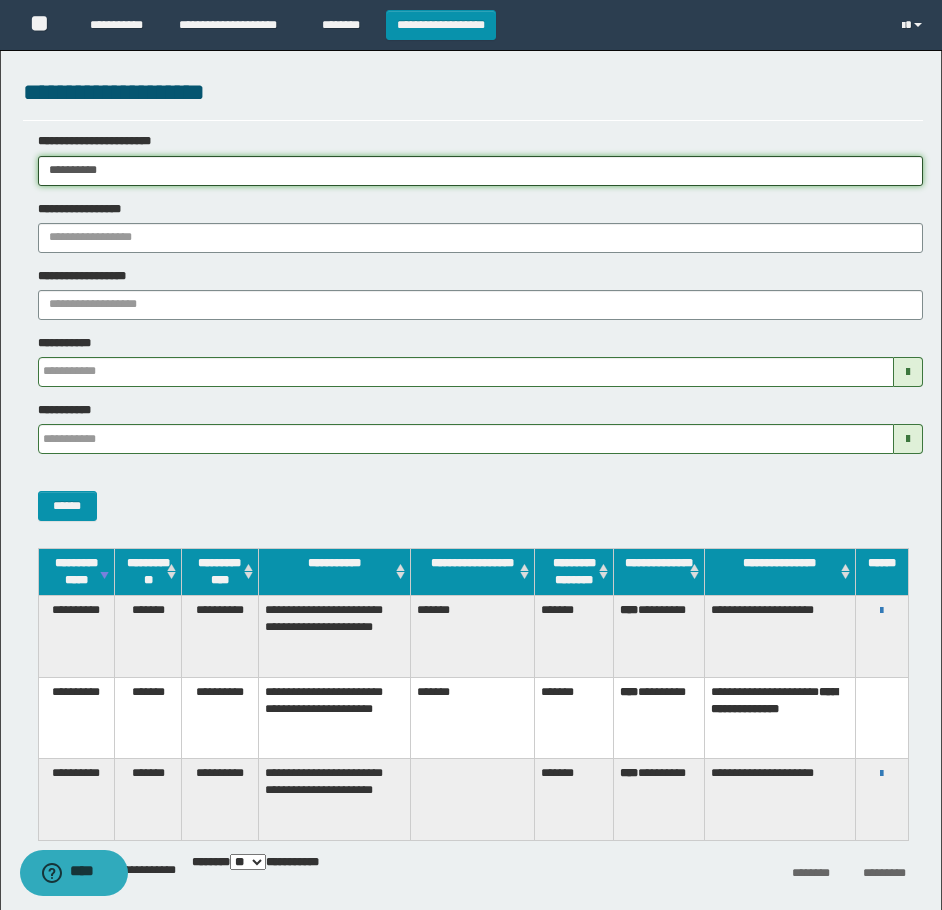 drag, startPoint x: 193, startPoint y: 167, endPoint x: -9, endPoint y: 186, distance: 202.8916 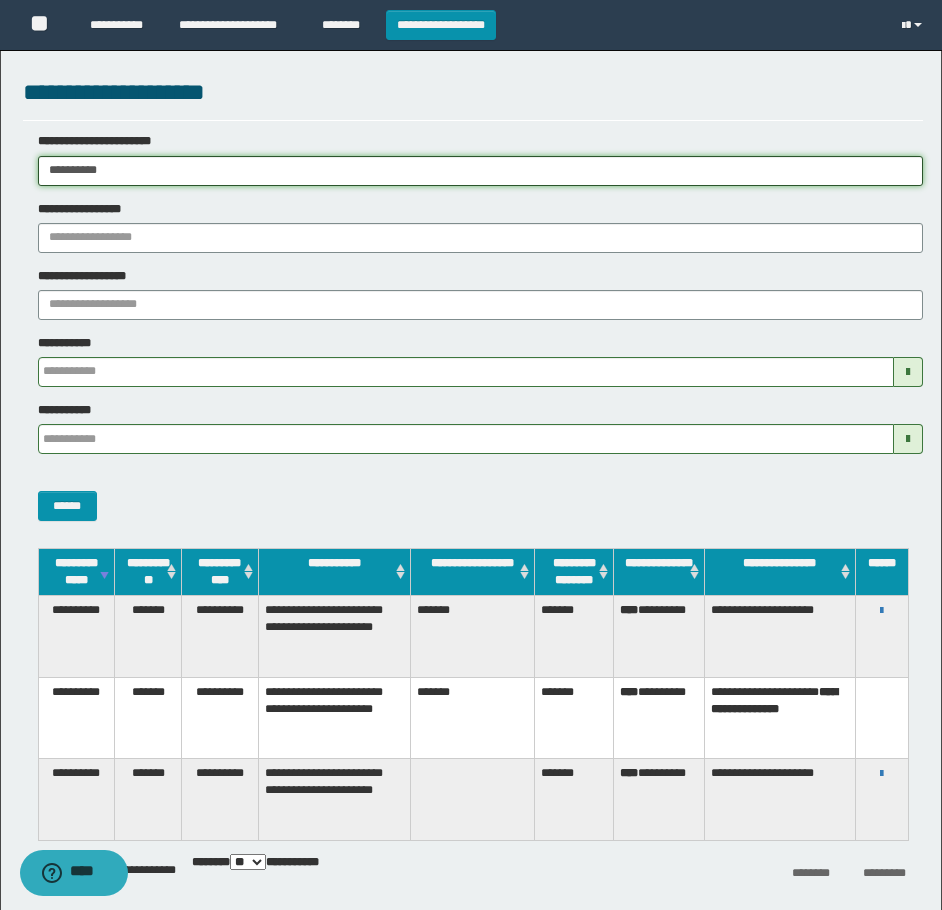 click on "**********" at bounding box center [471, 455] 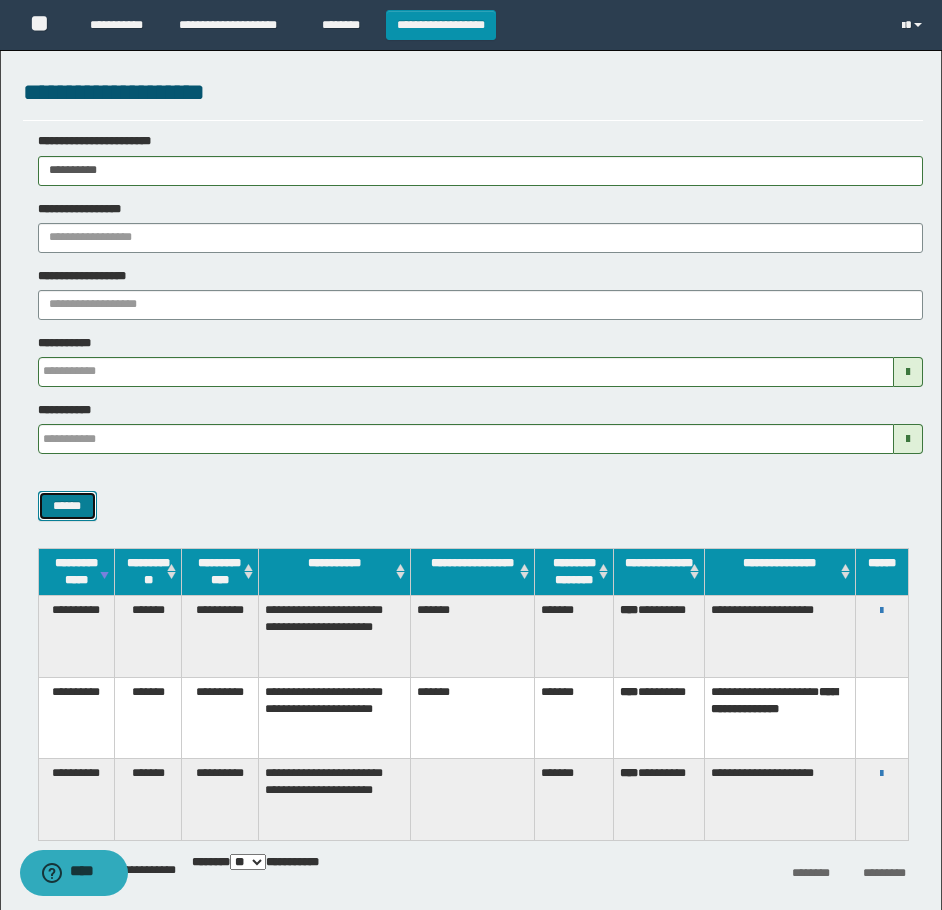 click on "******" at bounding box center (67, 506) 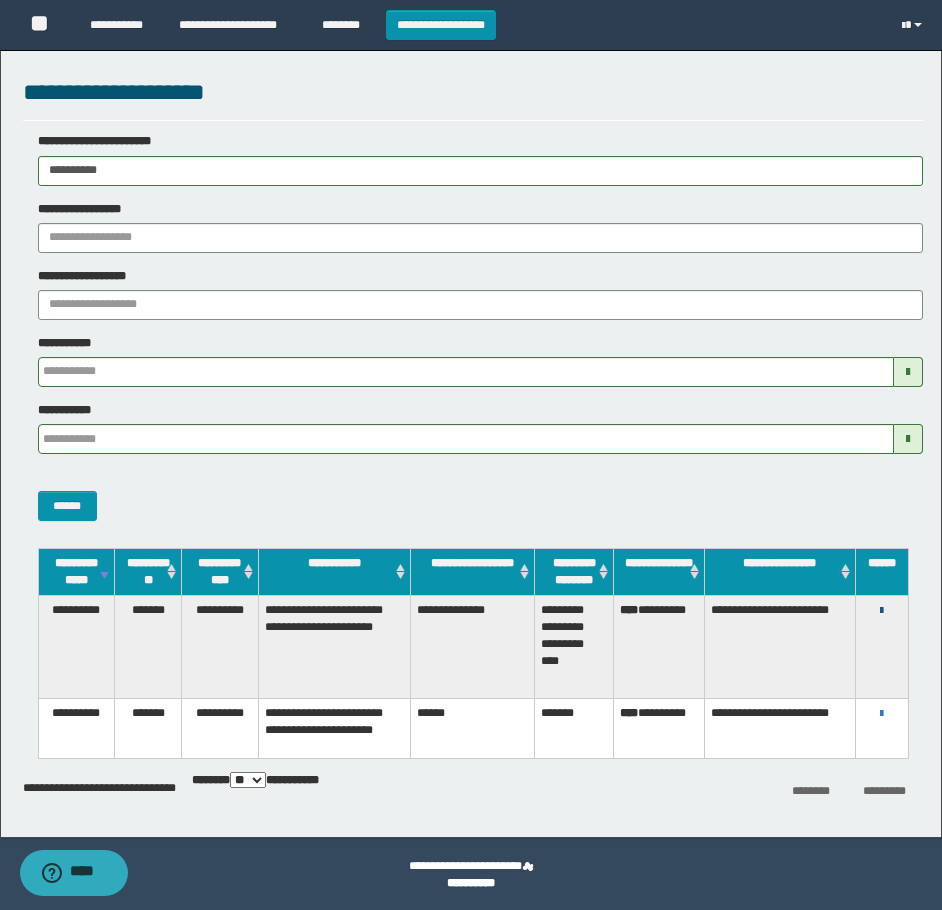 drag, startPoint x: 884, startPoint y: 606, endPoint x: 872, endPoint y: 606, distance: 12 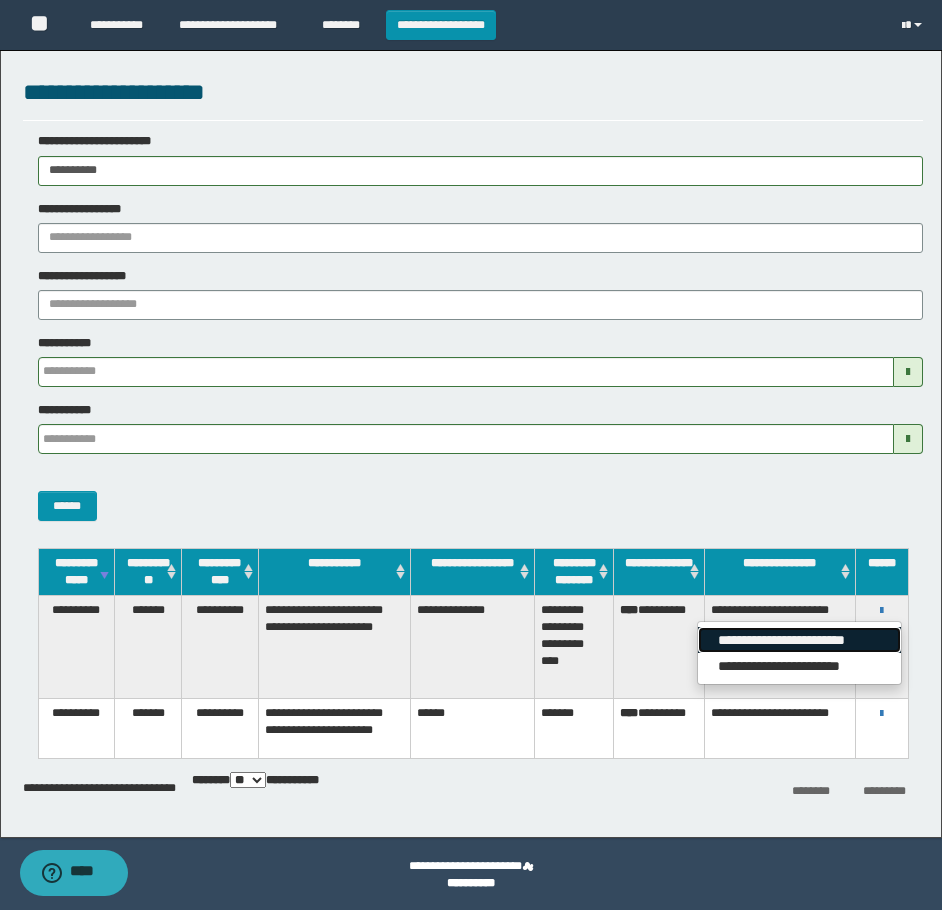 click on "**********" at bounding box center [799, 640] 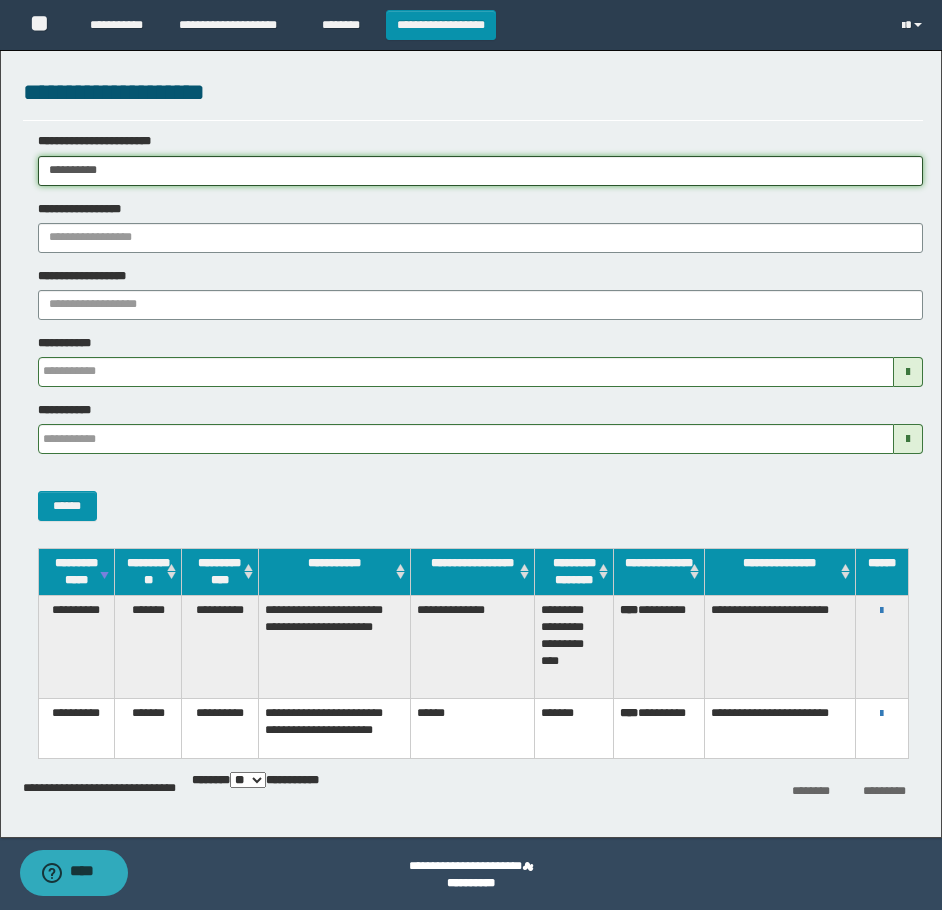 drag, startPoint x: 129, startPoint y: 173, endPoint x: 4, endPoint y: 240, distance: 141.82384 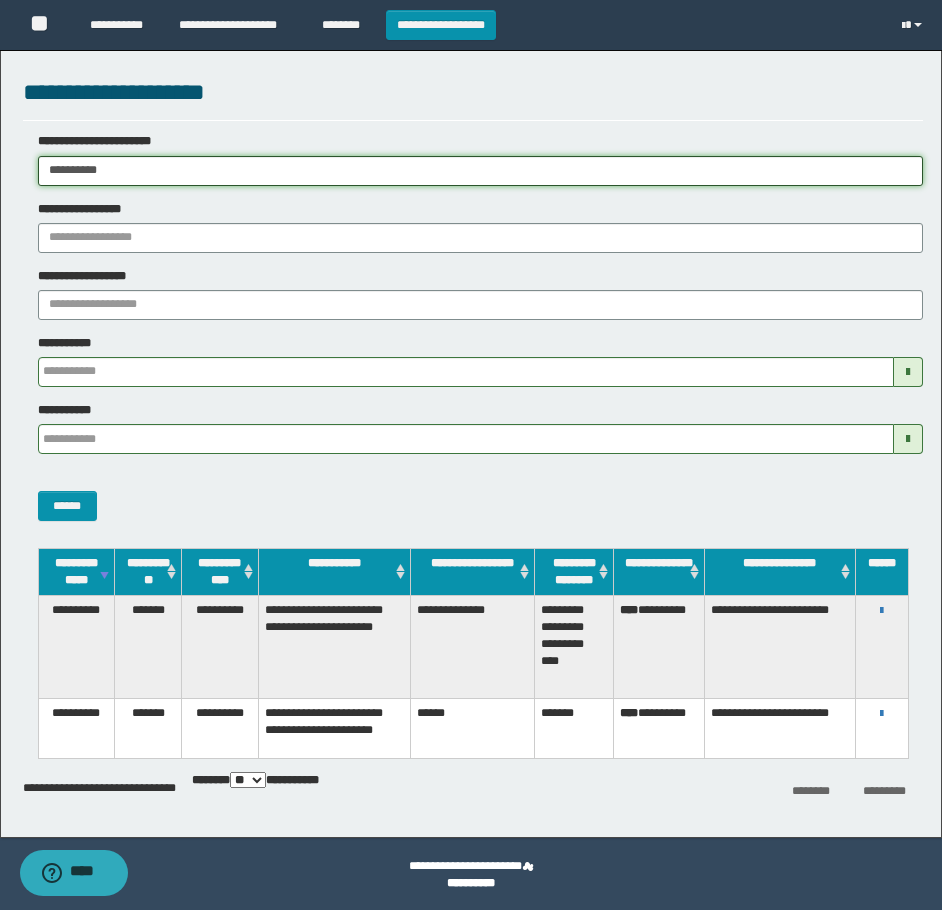 click on "**********" at bounding box center [471, 455] 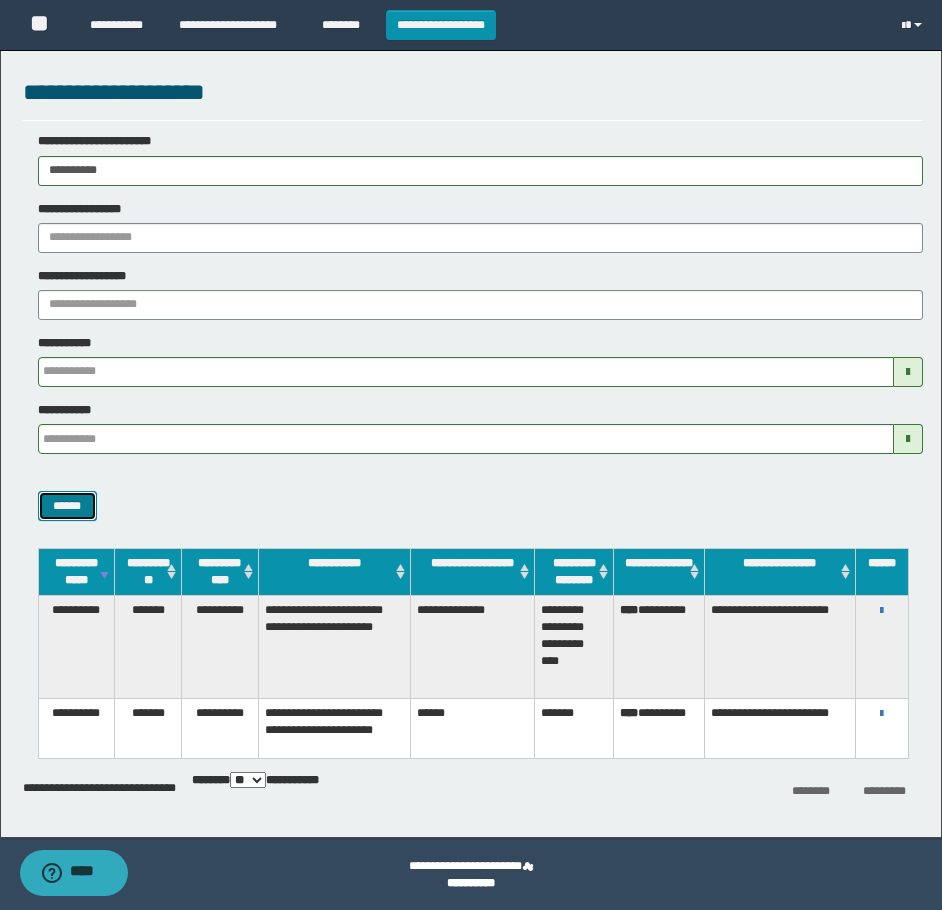 click on "******" at bounding box center (67, 506) 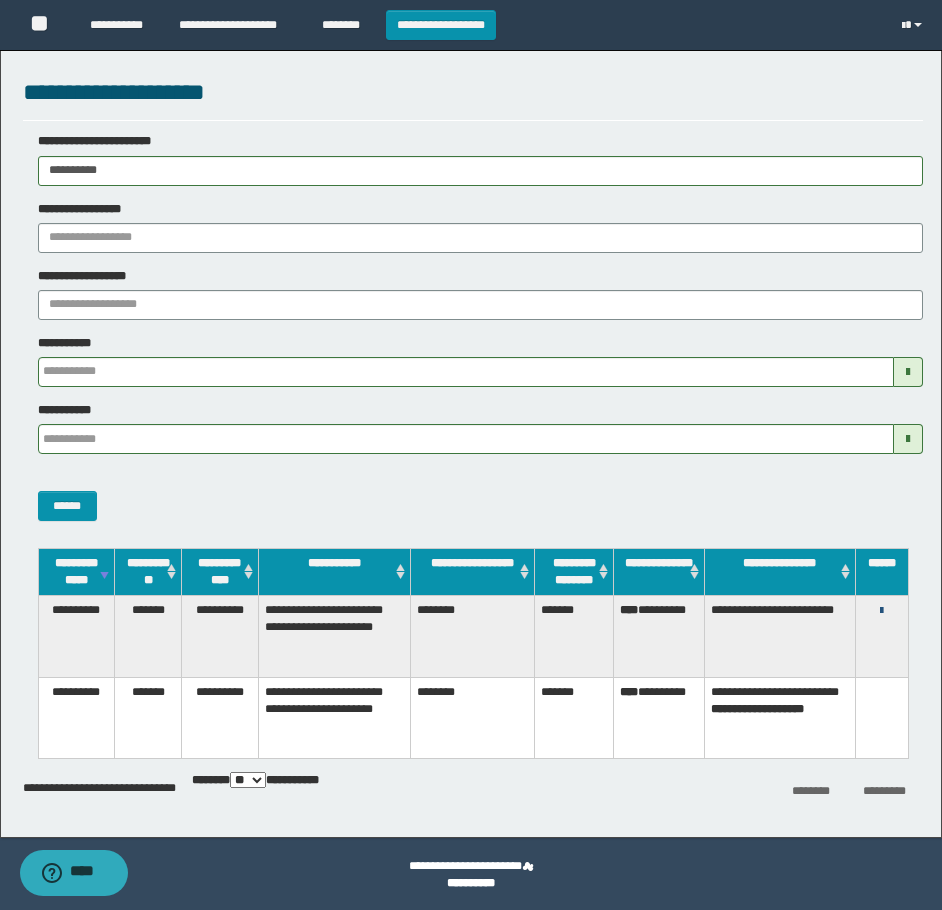 click at bounding box center (881, 611) 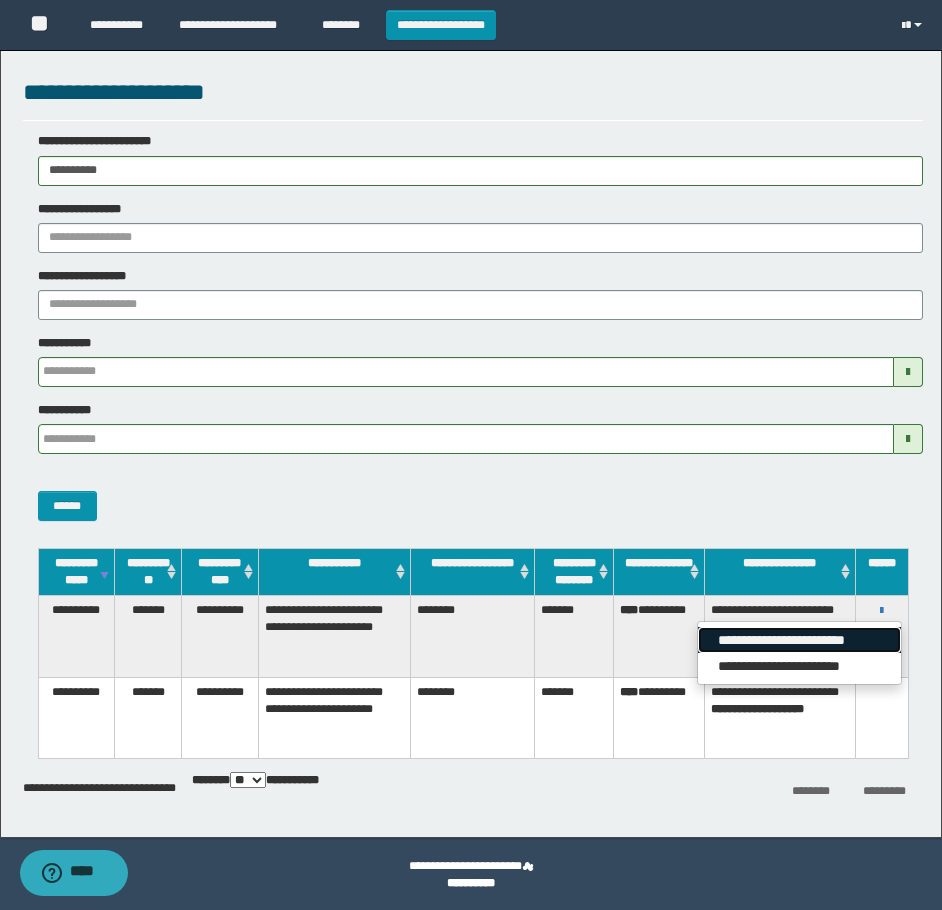 click on "**********" at bounding box center [799, 640] 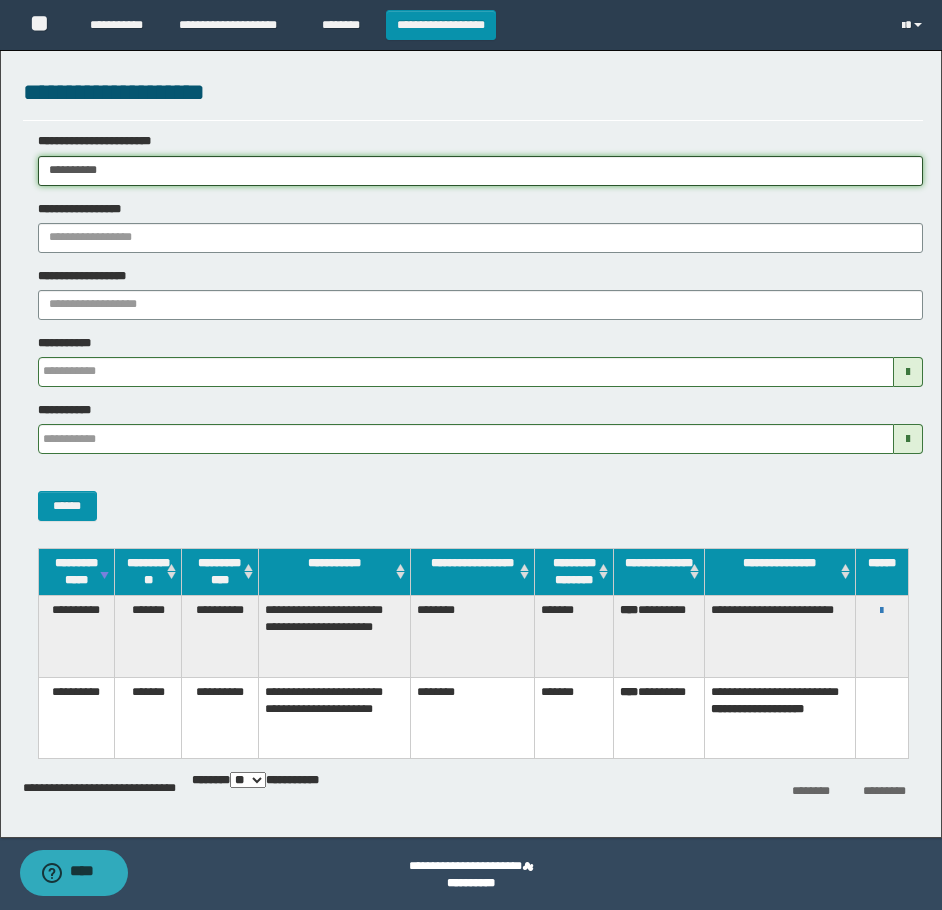 drag, startPoint x: 378, startPoint y: 163, endPoint x: -9, endPoint y: 213, distance: 390.2166 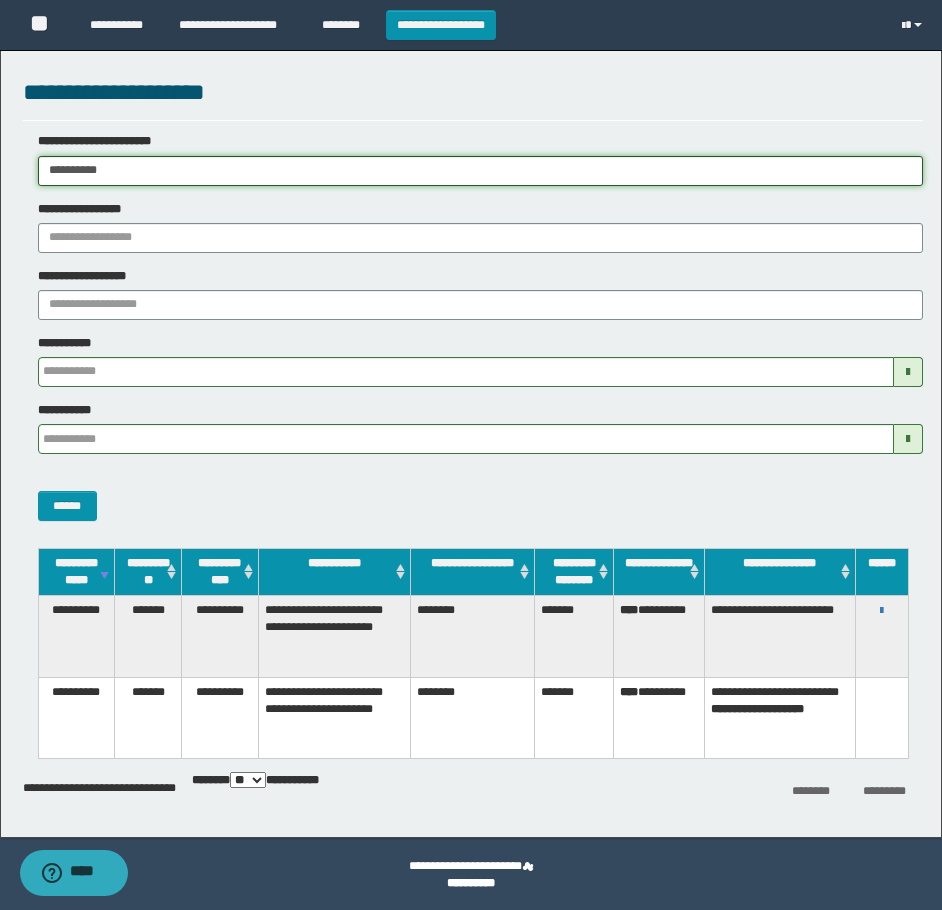click on "**********" at bounding box center (471, 455) 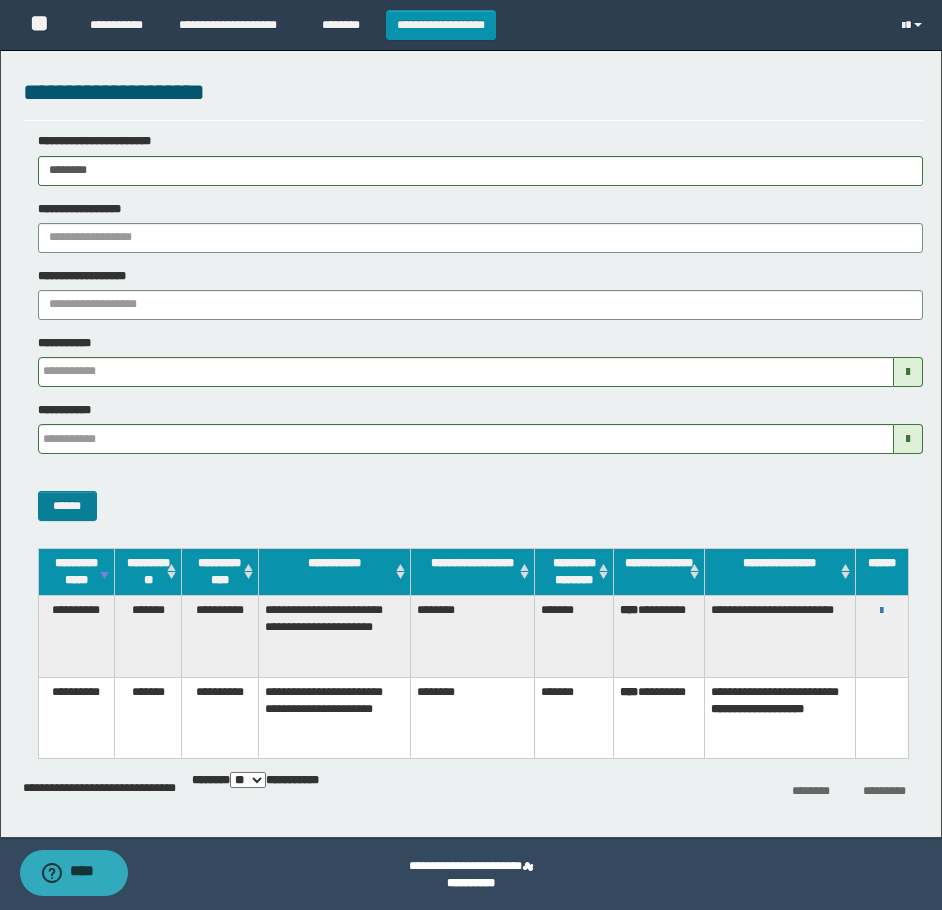 click on "******" at bounding box center (473, 495) 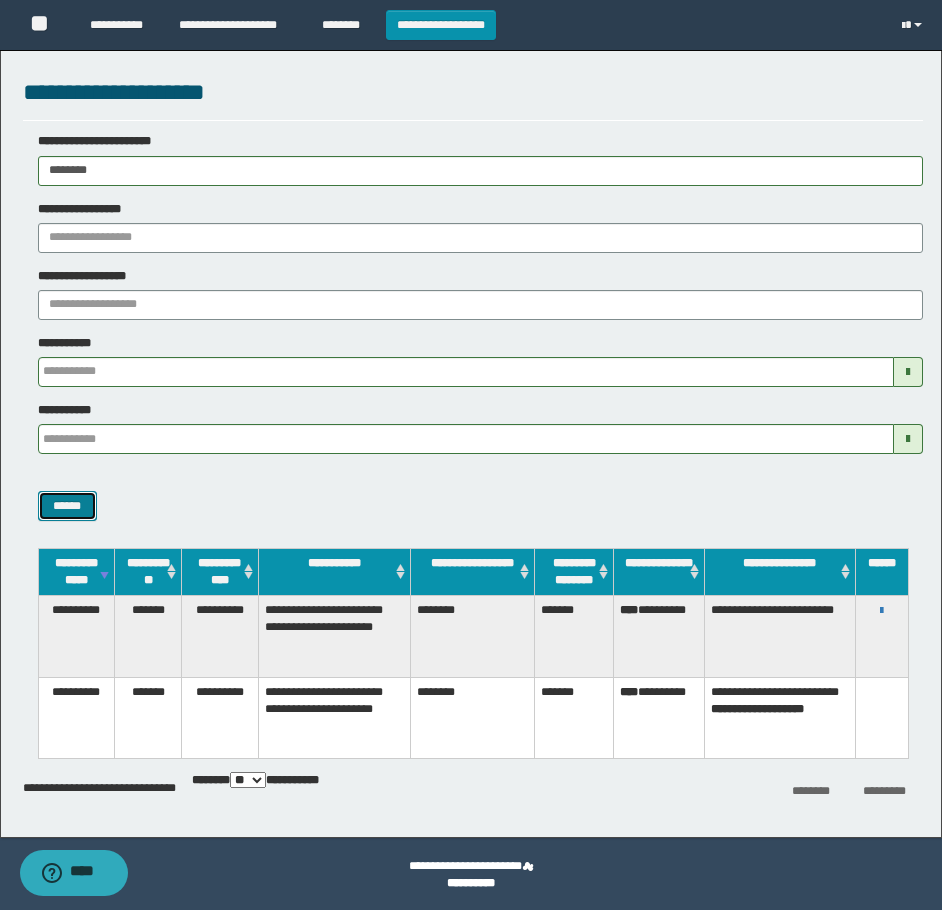 click on "******" at bounding box center [67, 506] 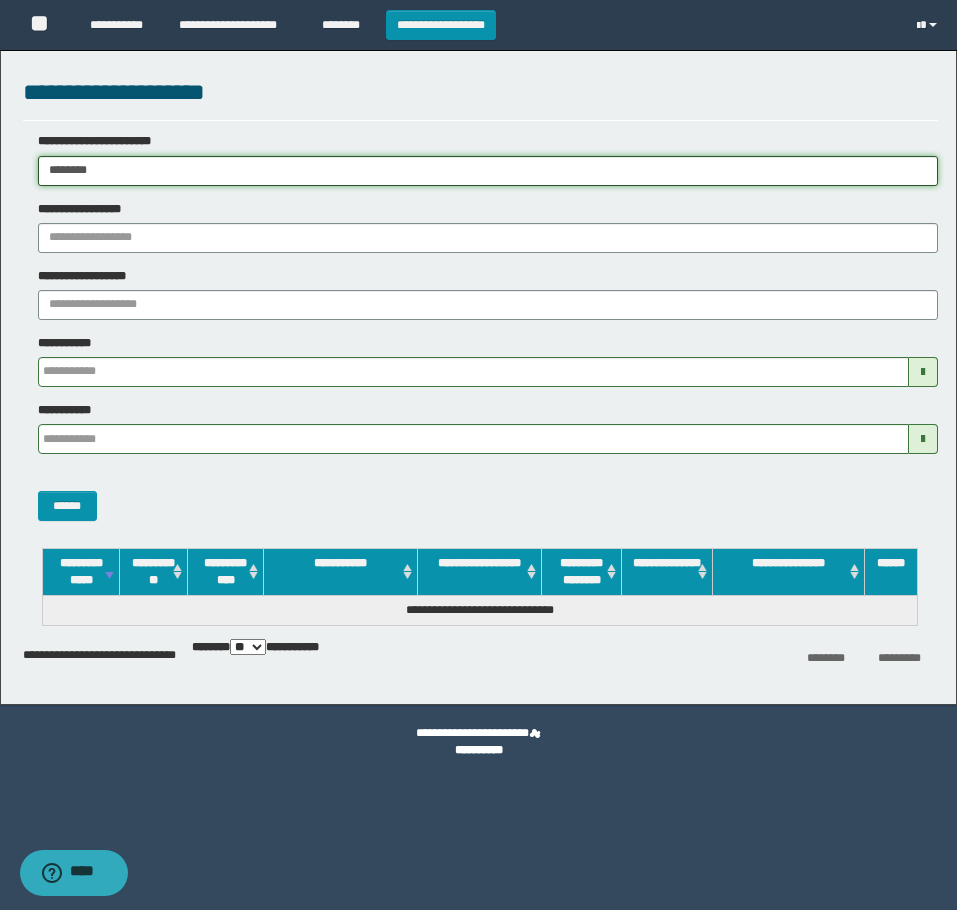 drag, startPoint x: 191, startPoint y: 168, endPoint x: -9, endPoint y: 184, distance: 200.63898 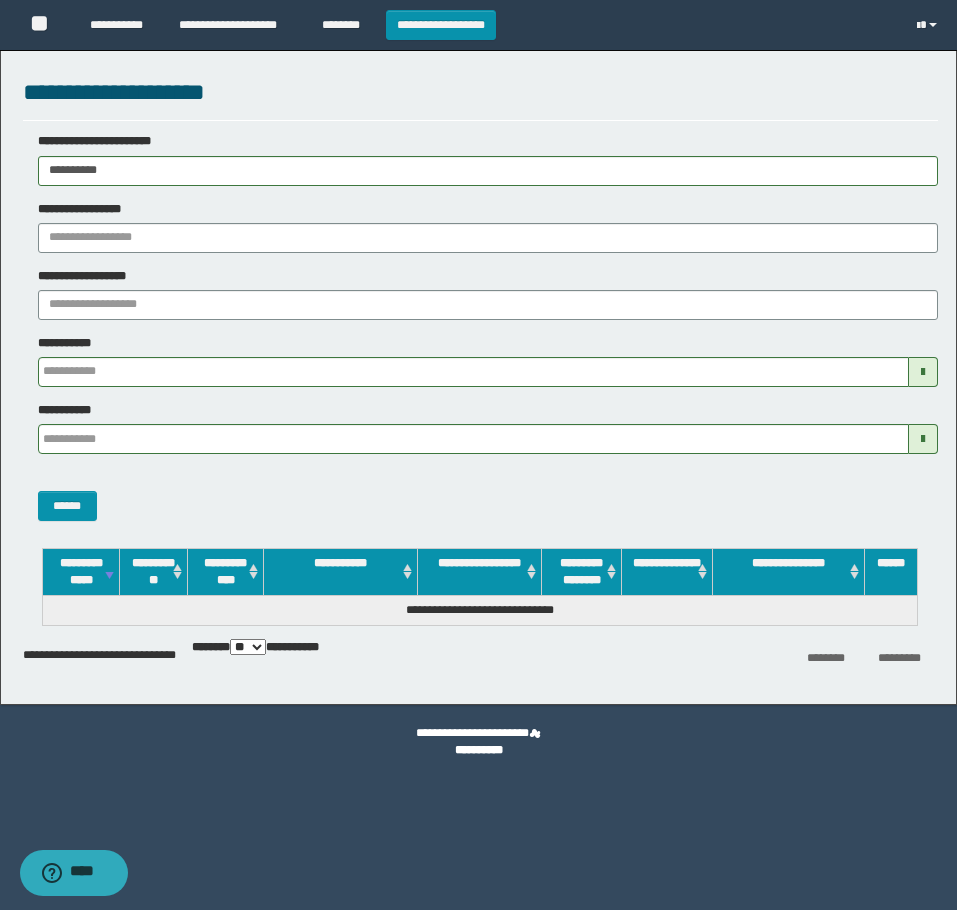 click on "******" at bounding box center [480, 495] 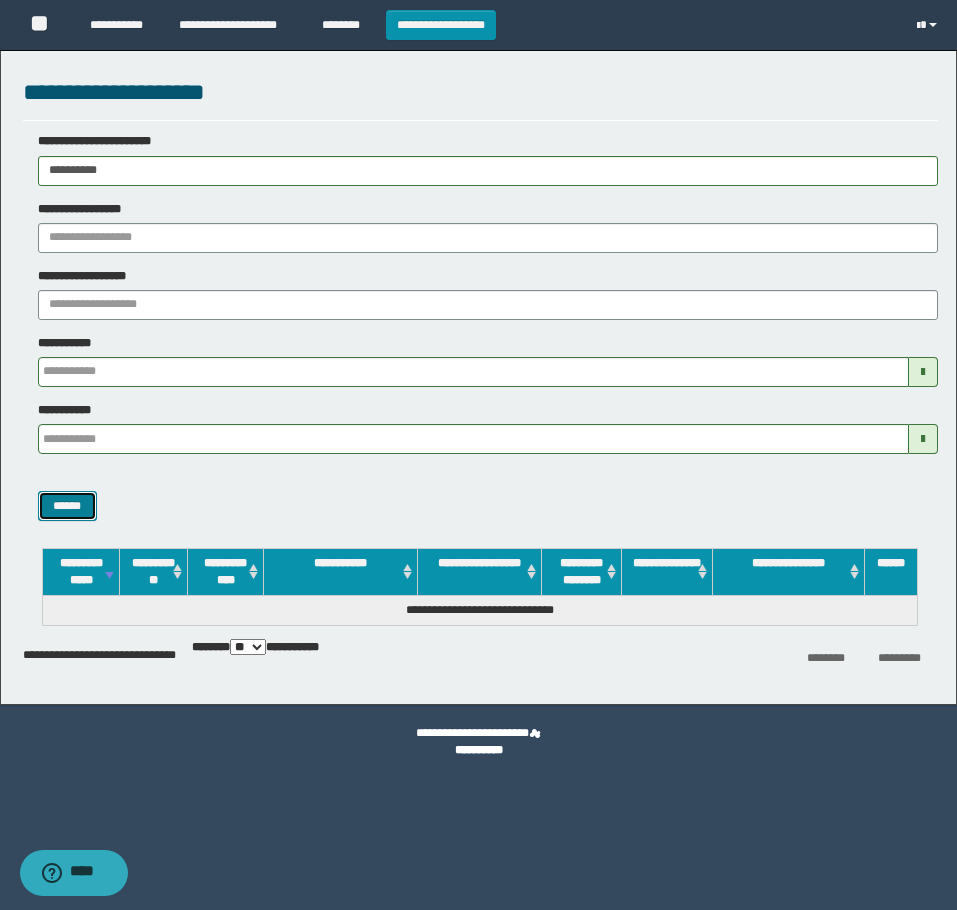click on "******" at bounding box center (67, 506) 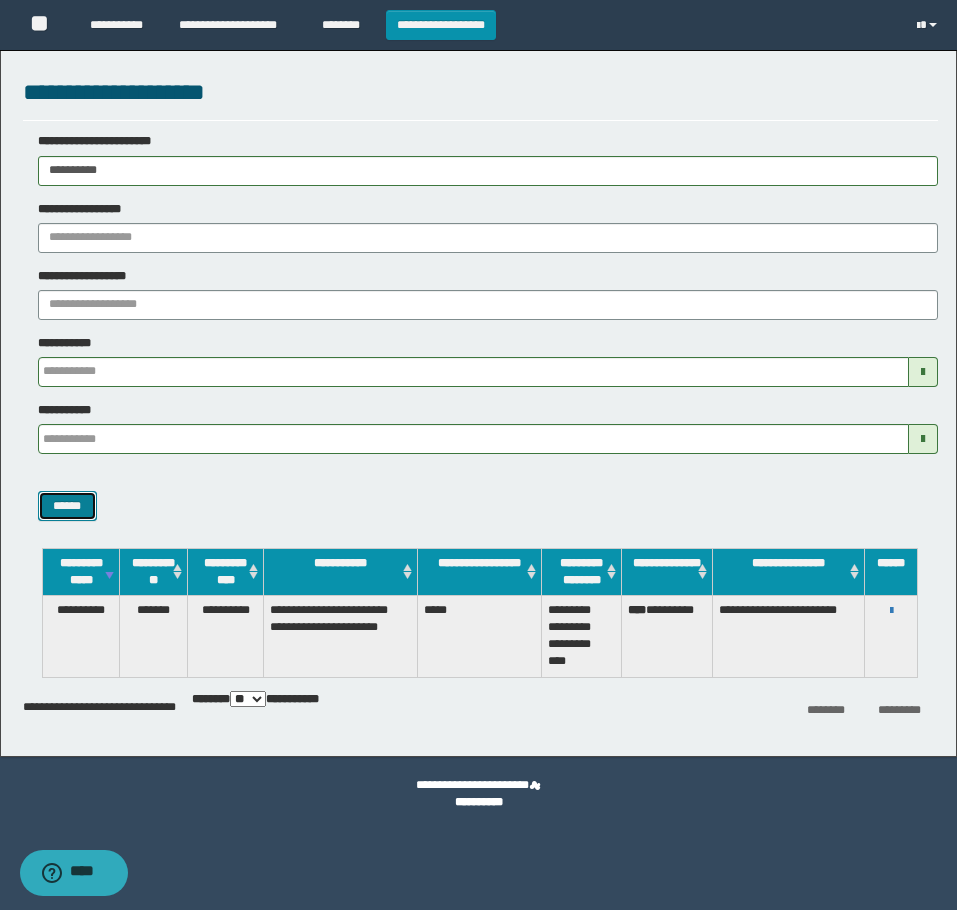 click on "******" at bounding box center [67, 506] 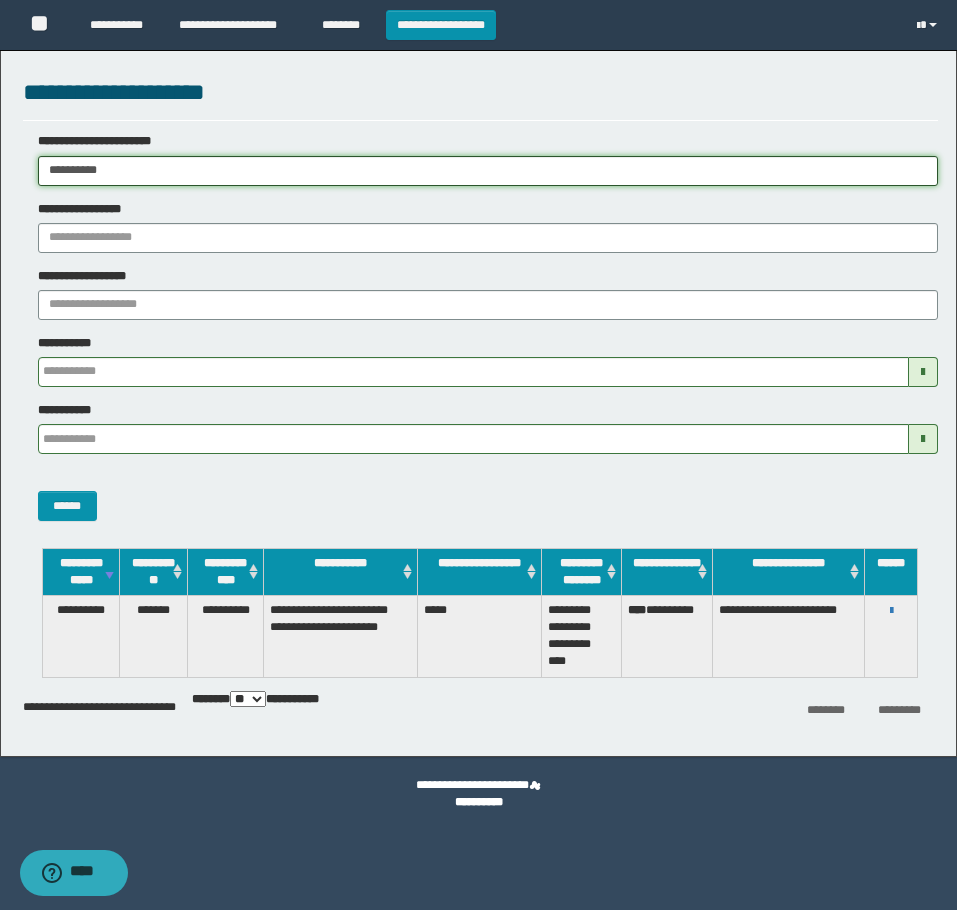 drag, startPoint x: 334, startPoint y: 168, endPoint x: -9, endPoint y: 192, distance: 343.83862 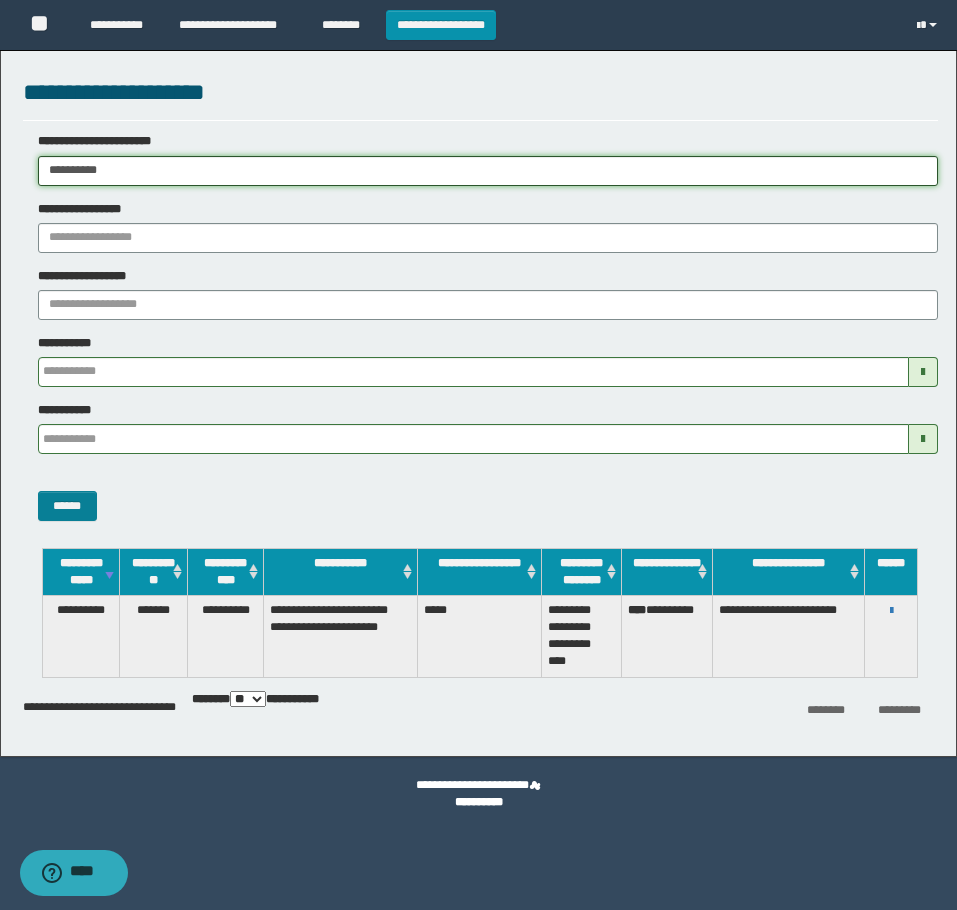 type on "**********" 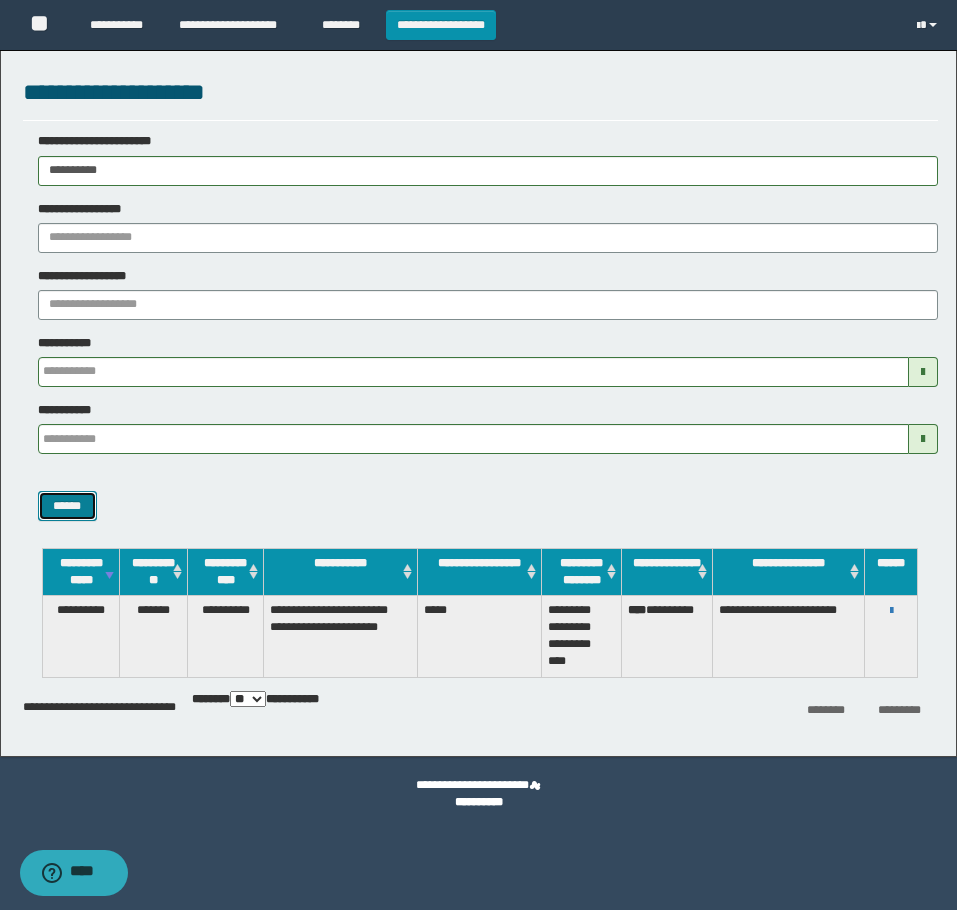 click on "******" at bounding box center (67, 506) 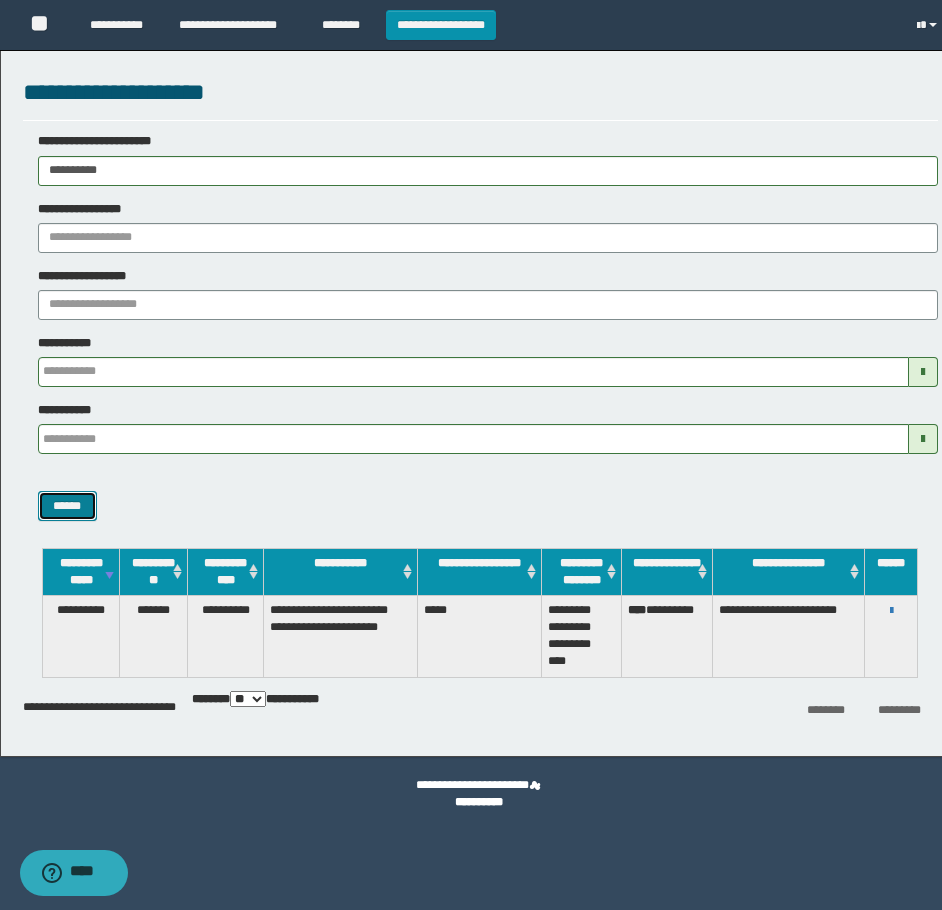 click on "******" at bounding box center [67, 506] 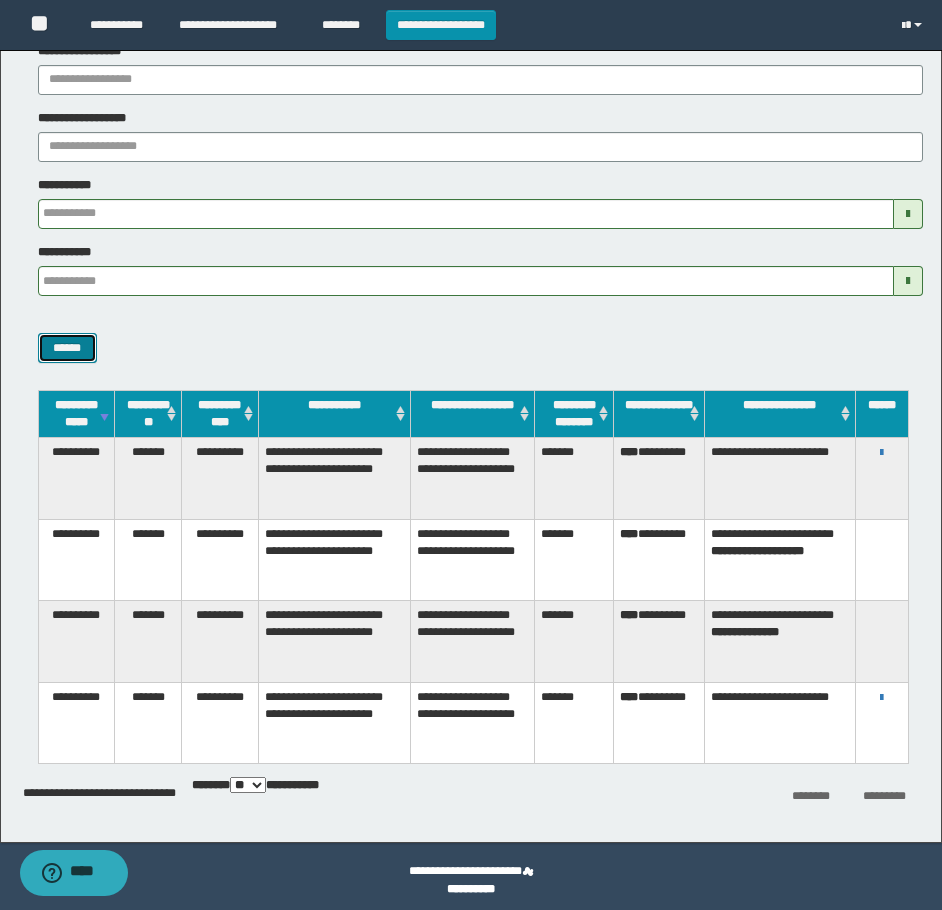 scroll, scrollTop: 166, scrollLeft: 0, axis: vertical 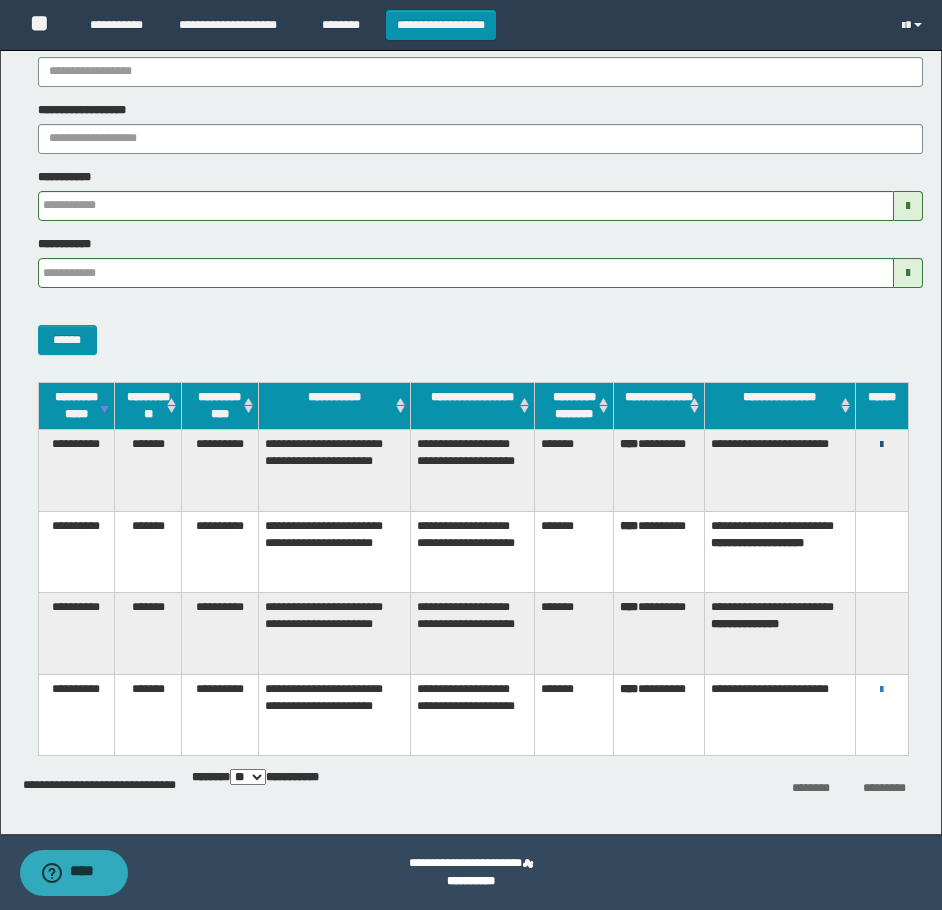 click at bounding box center [881, 445] 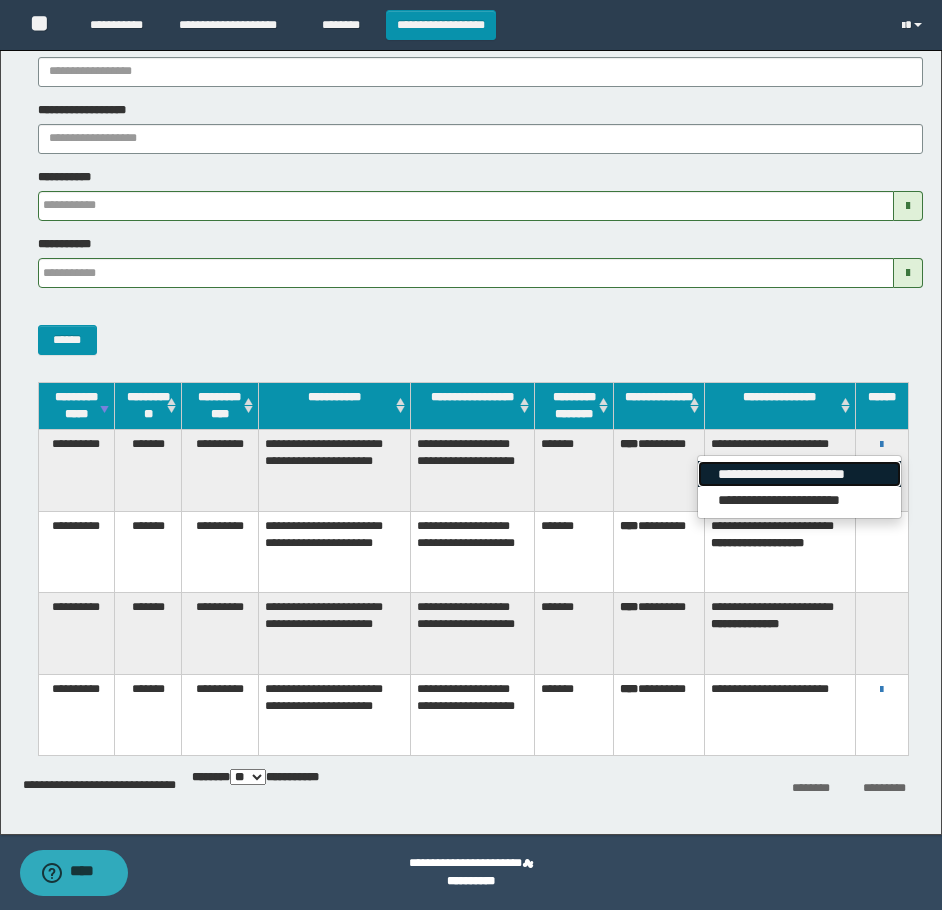 click on "**********" at bounding box center (799, 474) 